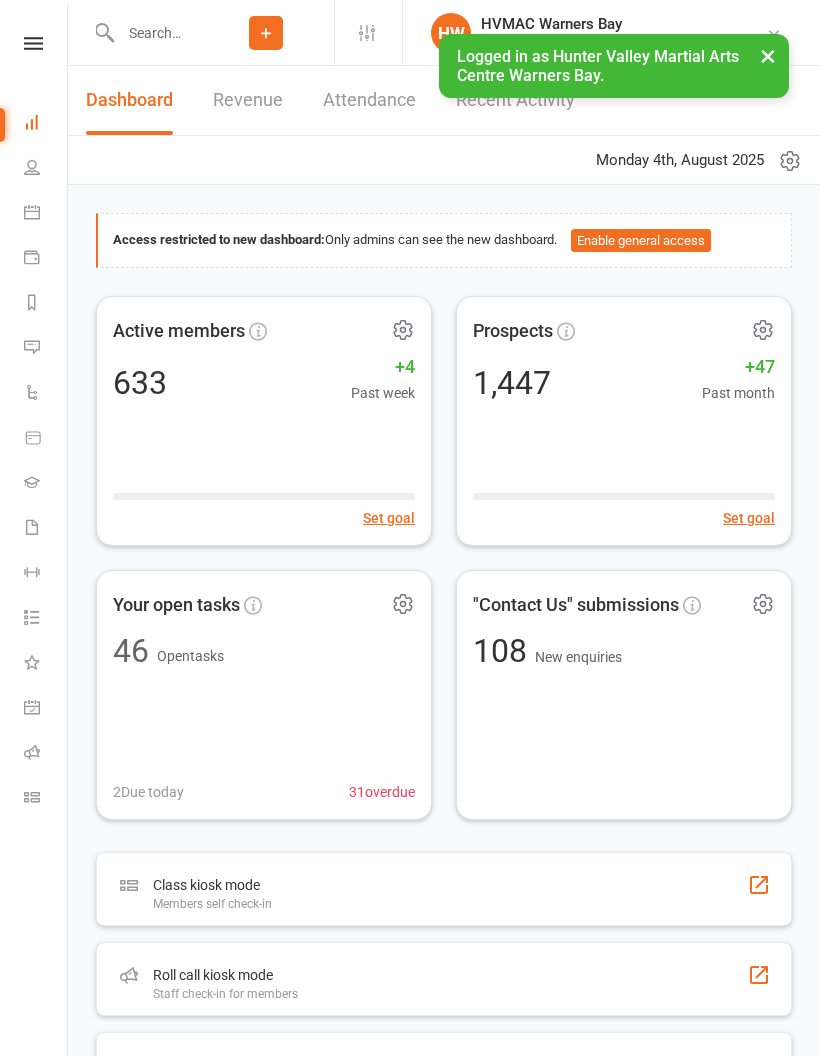 scroll, scrollTop: 0, scrollLeft: 0, axis: both 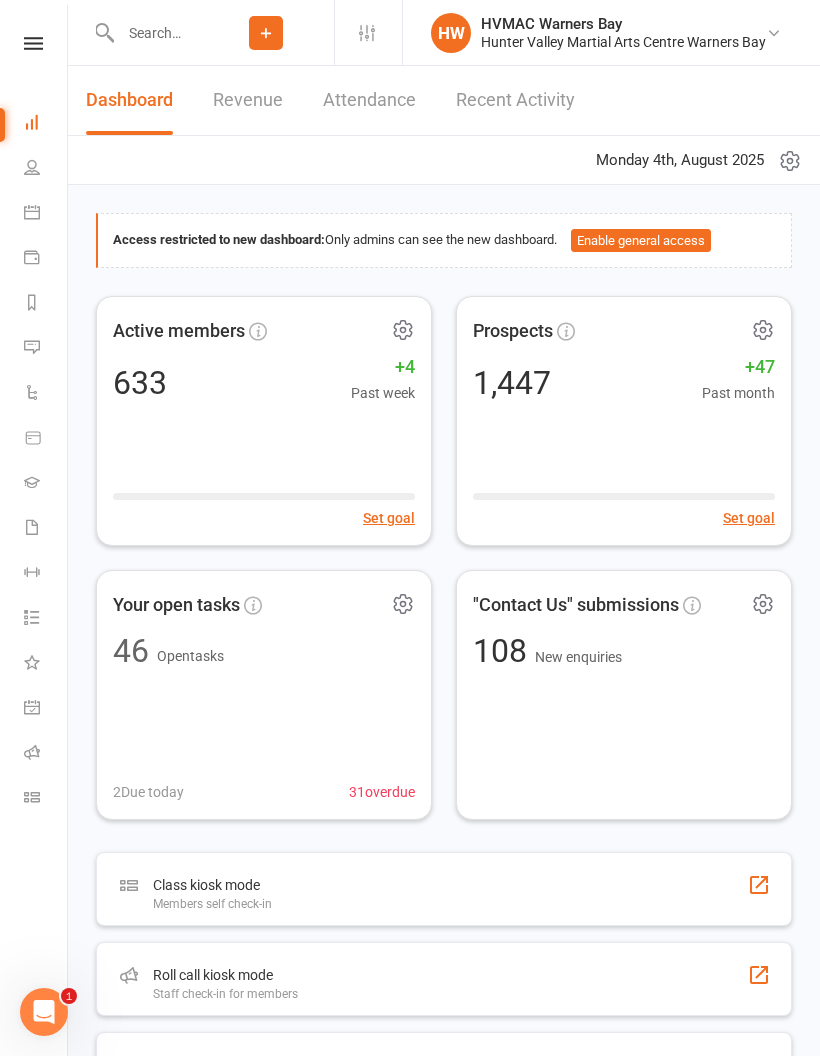 click on "Dashboard" at bounding box center [129, 100] 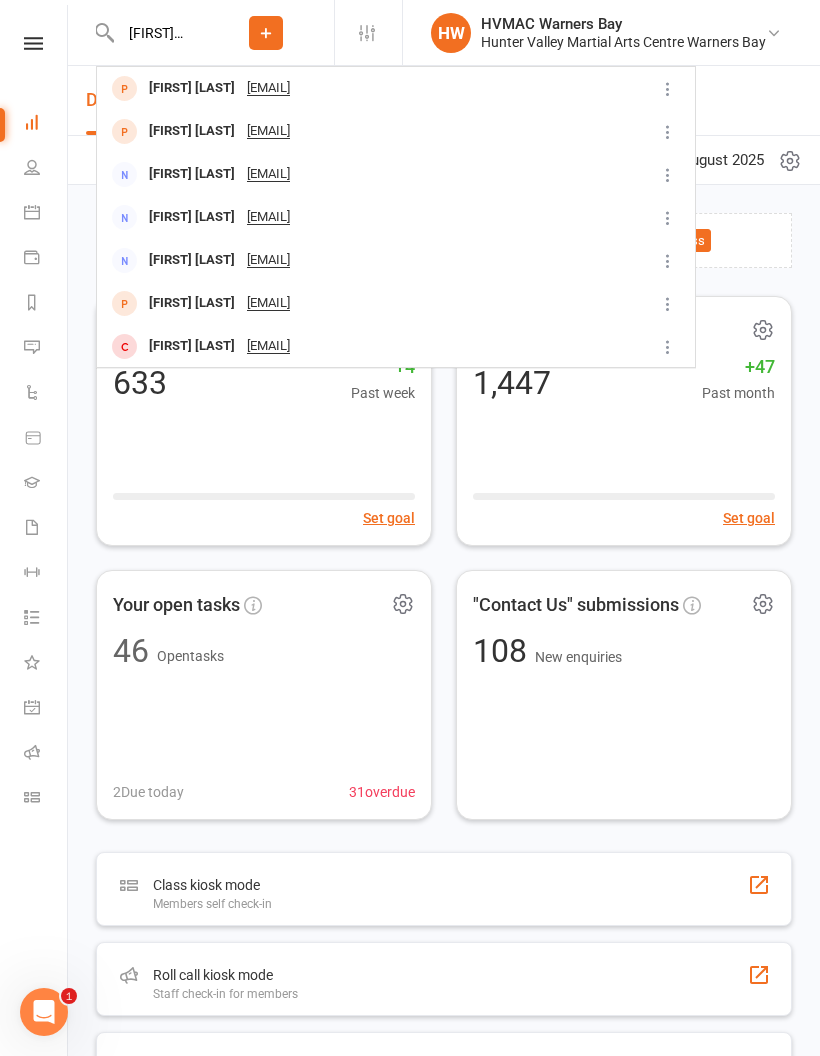 type on "[FIRST] [LAST]" 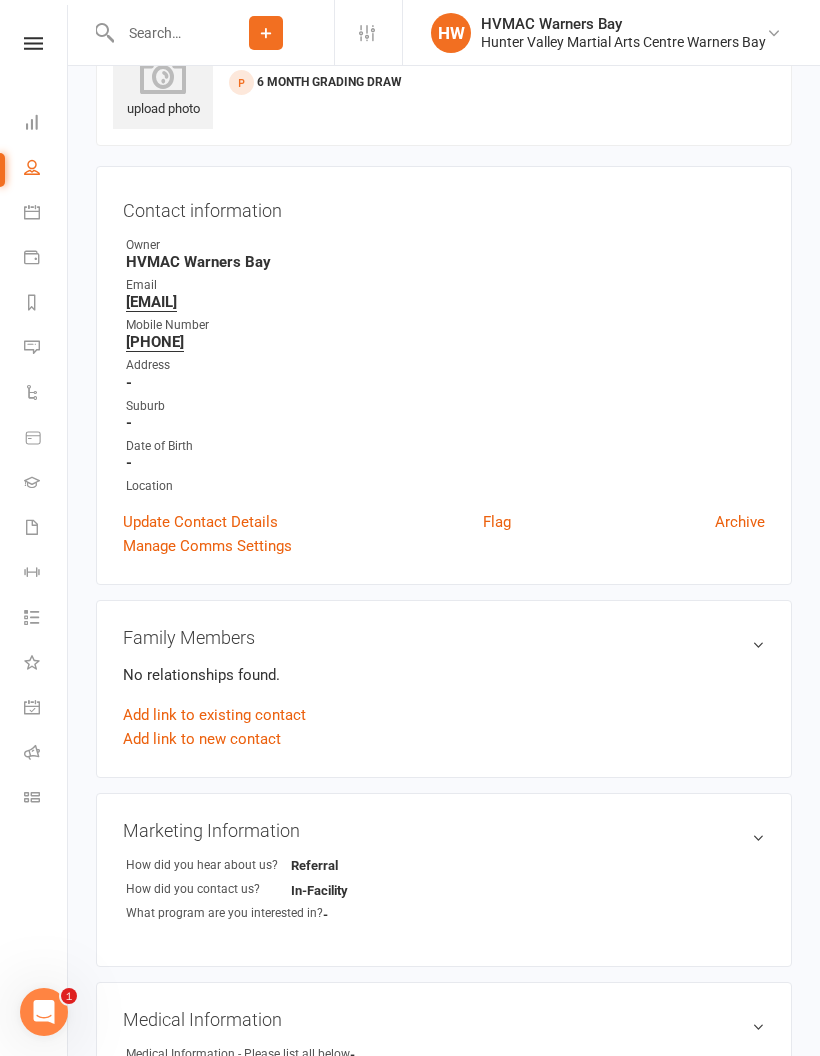 scroll, scrollTop: 0, scrollLeft: 0, axis: both 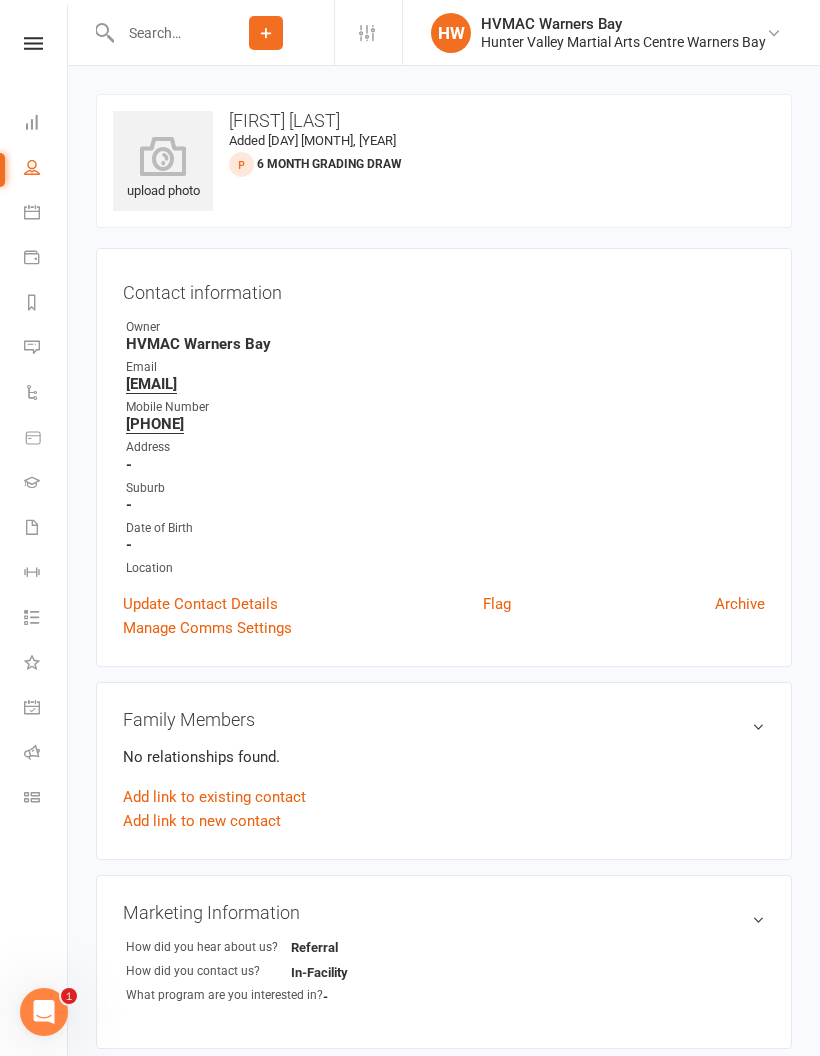 click at bounding box center (156, 33) 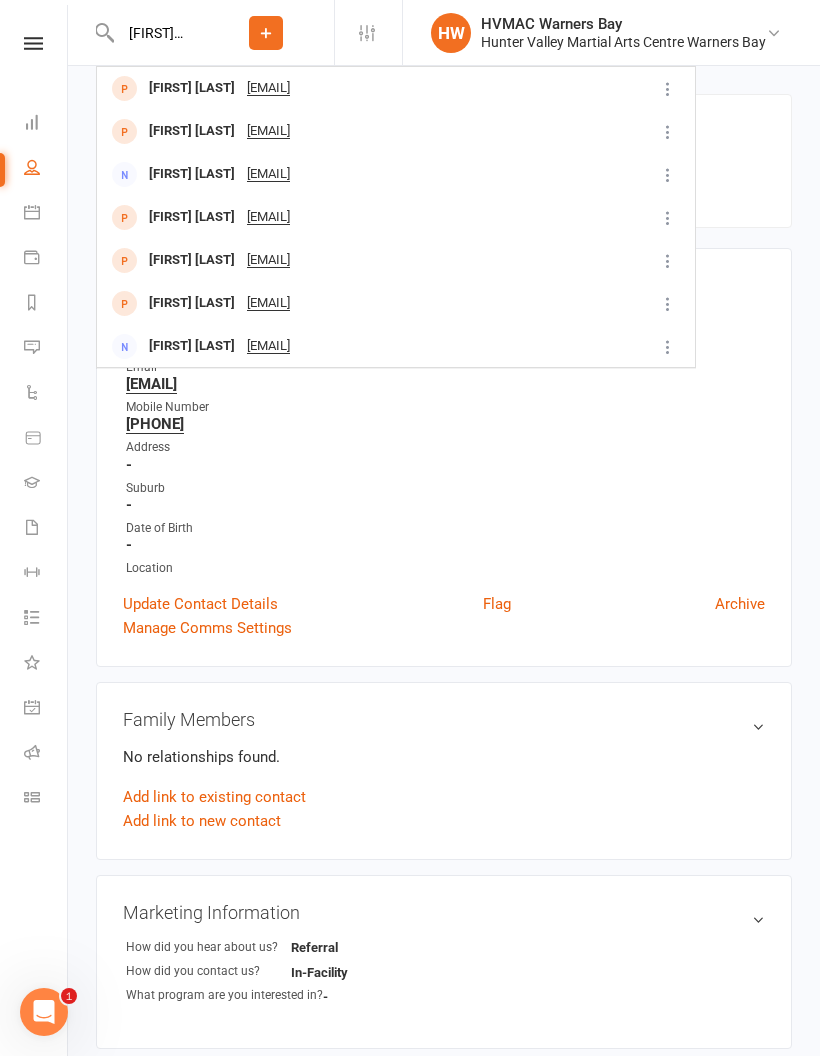 type on "[FIRST] [LAST]" 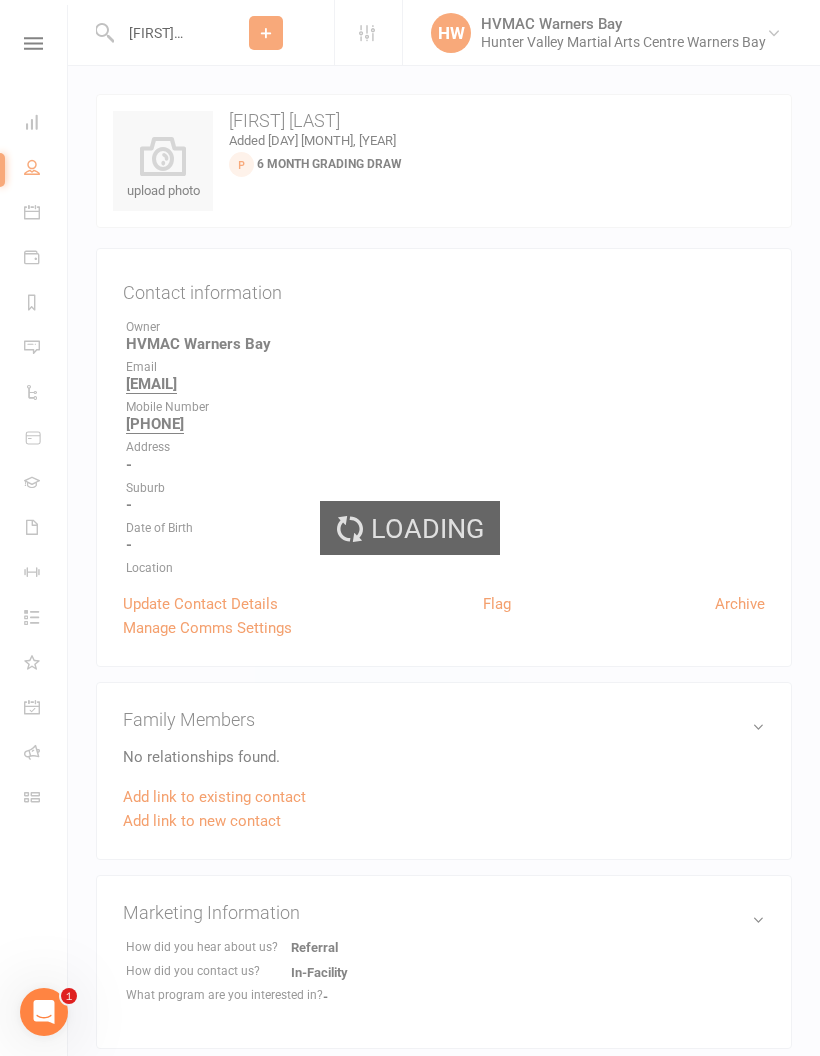 type 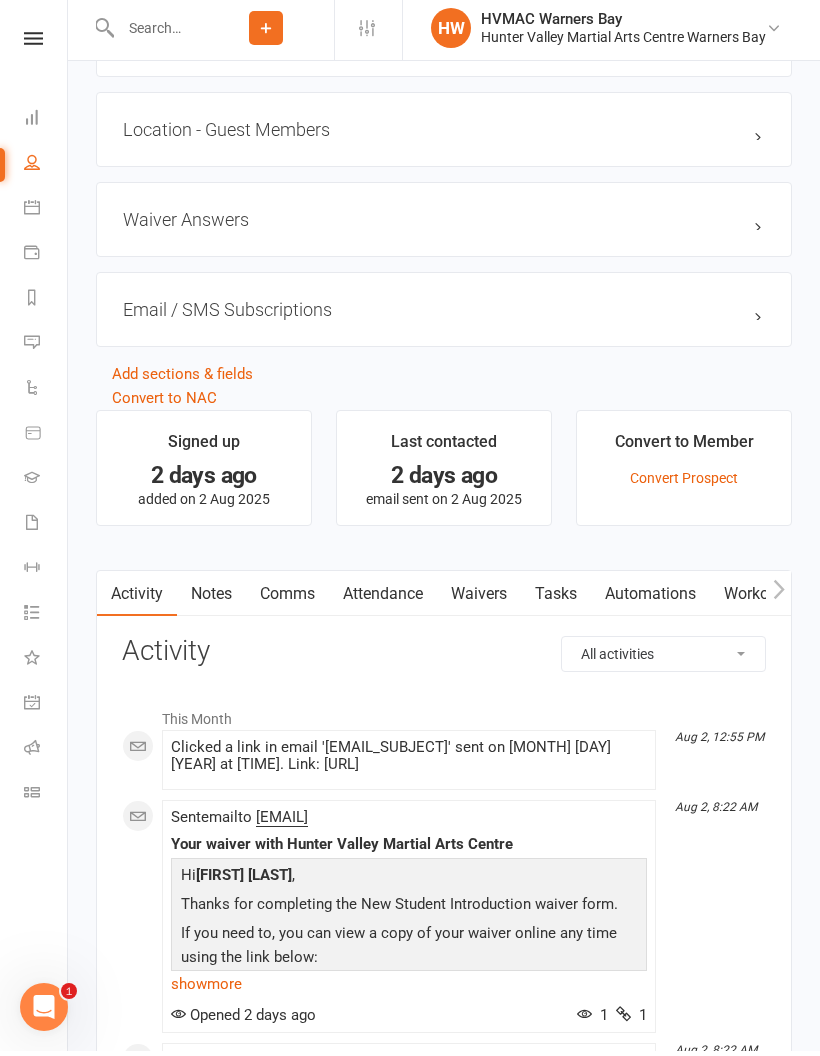 click on "Waivers" at bounding box center [479, 599] 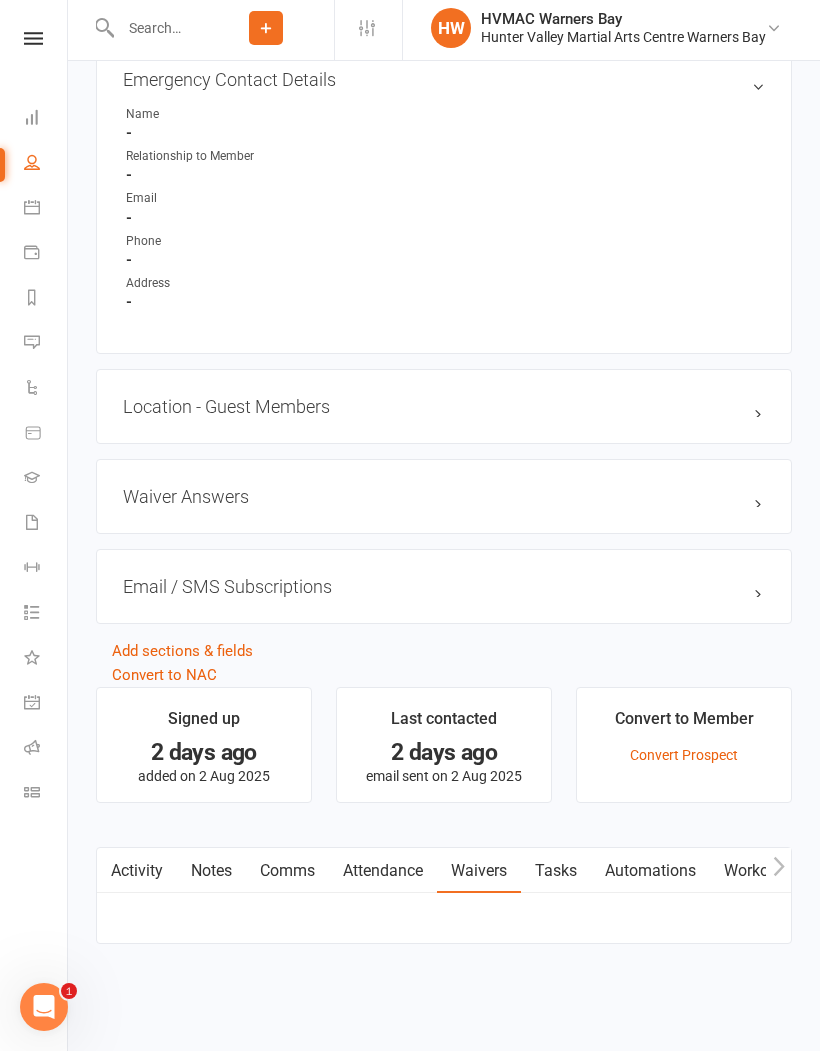 scroll, scrollTop: 1394, scrollLeft: 0, axis: vertical 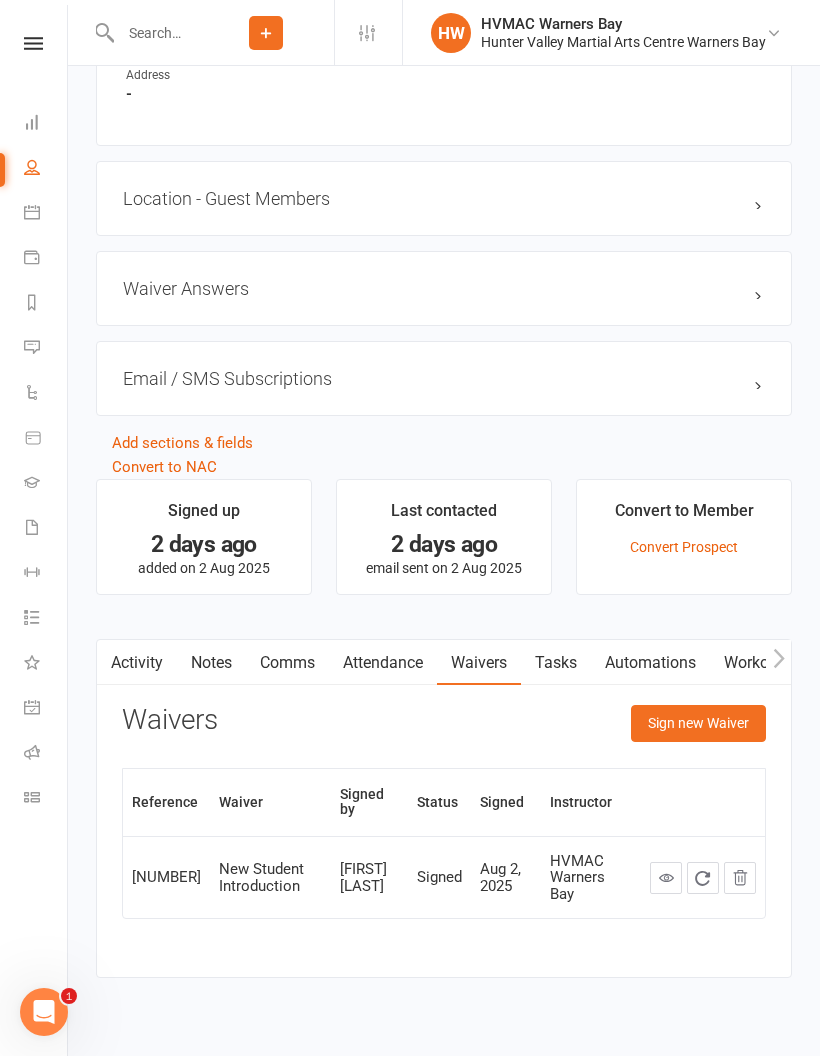 click on "Sign new Waiver" at bounding box center (698, 723) 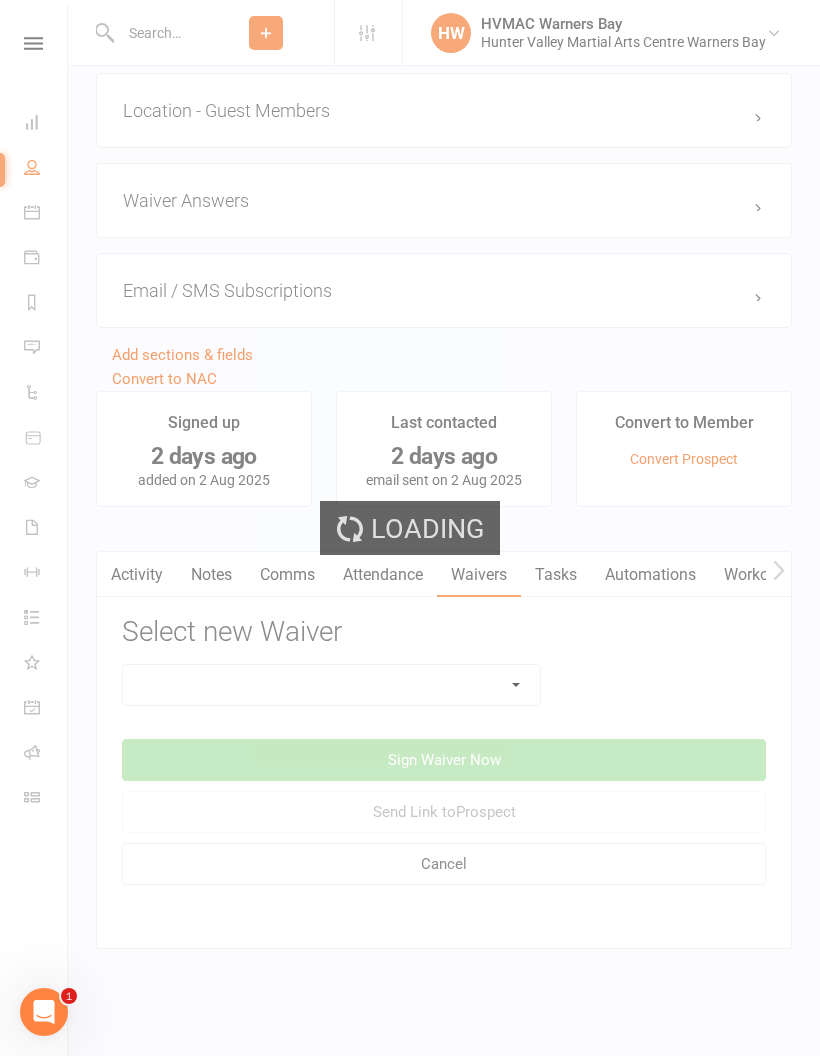 scroll, scrollTop: 1502, scrollLeft: 0, axis: vertical 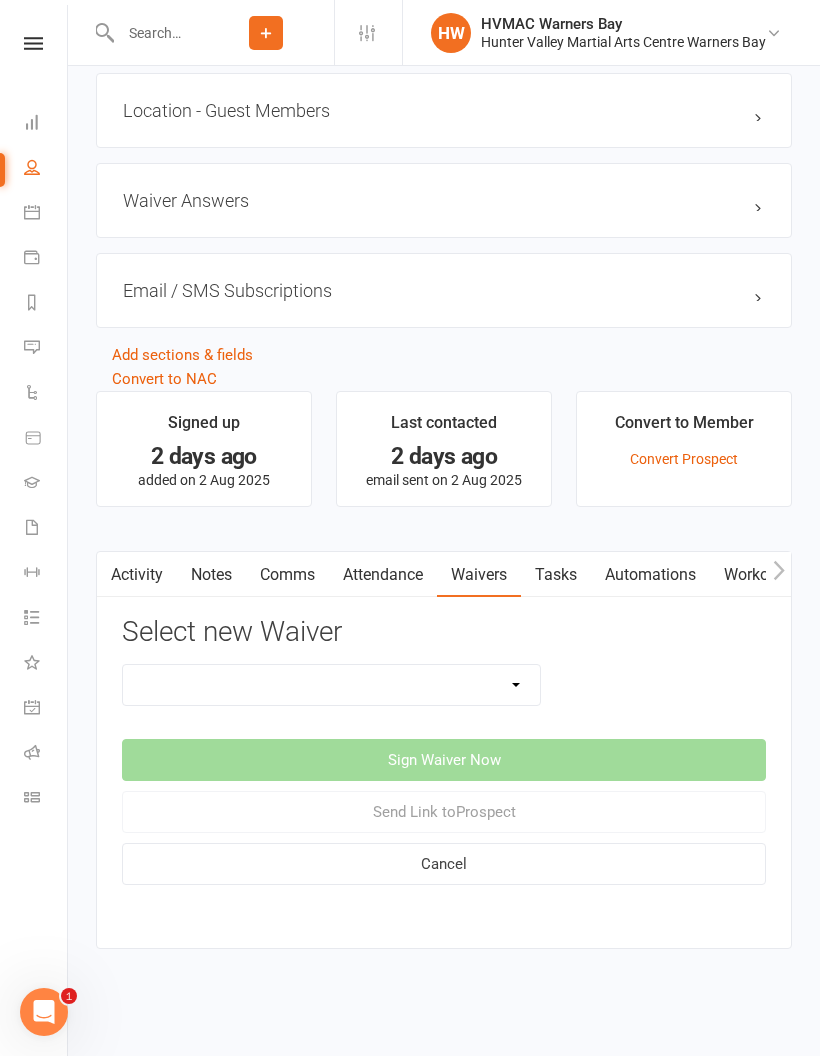 click on "Cancellation Form Cancellation Form - Kinder Kicks Fitness Challenge Goals Assessment Hold Form Membership Downgrade Form Membership Form Membership Form - Black Belt Membership Form - Brazilian Jiu Jitsu Membership Form - Family Membership Form - Fight Fit Membership Form - Kinder Kicks Membership Form - Kinder Kicks (PIF) Membership Form - Kindymites/Minimites Membership Form - Kobudo Membership Form - parent part payment Membership Upgrade Form 2023 New Student Introduction PIF & Lesson Block Memberships Program Goals Assessment - 1st Kyu Program Goals Assessment - Coloured Belts Special Events Update Of Payment Details" at bounding box center [331, 685] 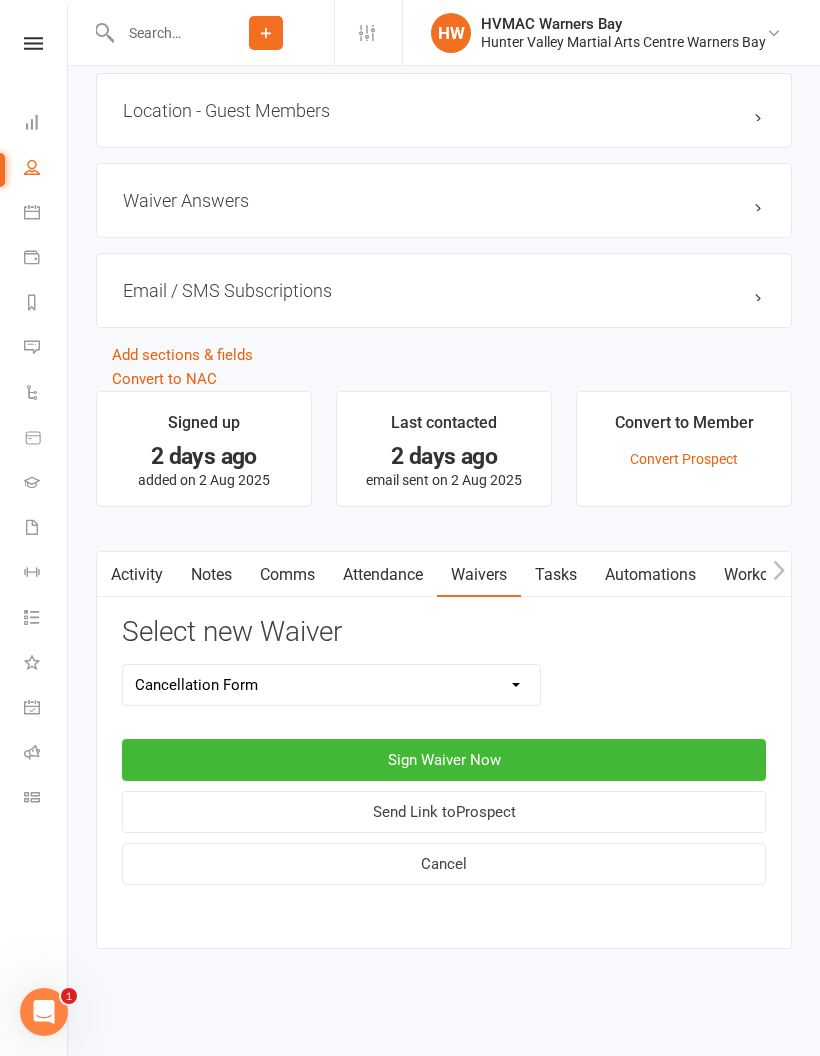 click on "Sign Waiver Now" at bounding box center (444, 760) 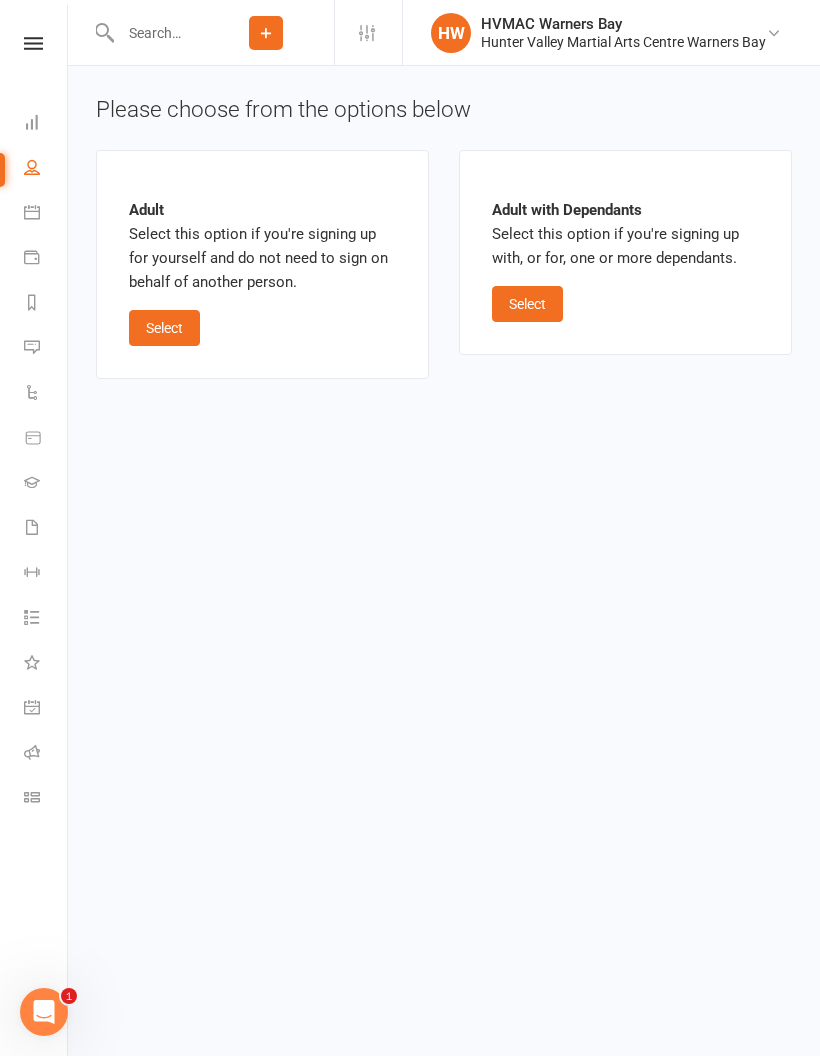 scroll, scrollTop: 0, scrollLeft: 0, axis: both 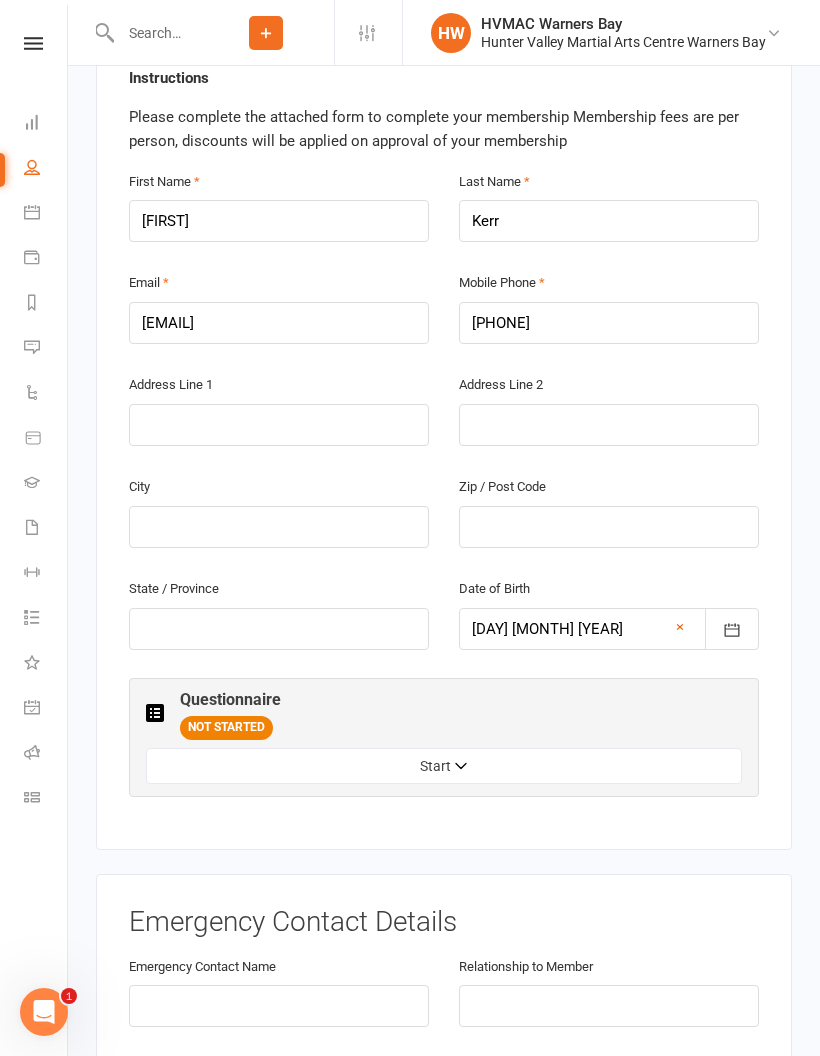 click on "Start" at bounding box center (444, 766) 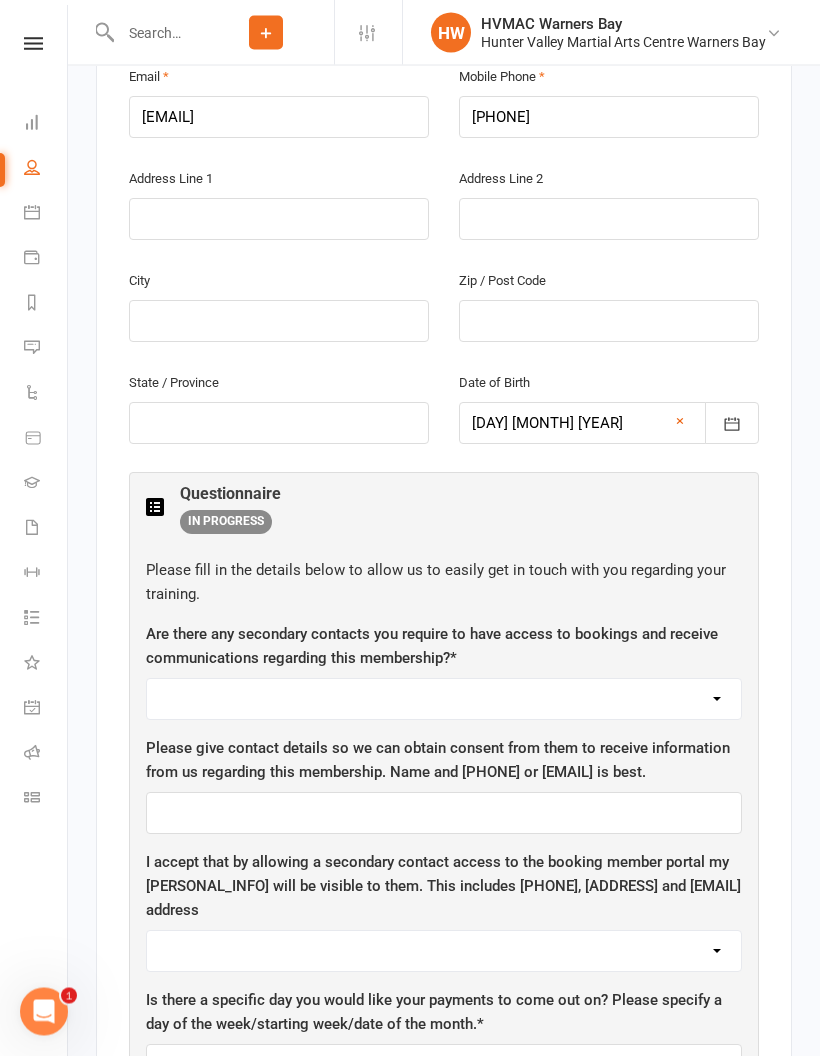 scroll, scrollTop: 647, scrollLeft: 0, axis: vertical 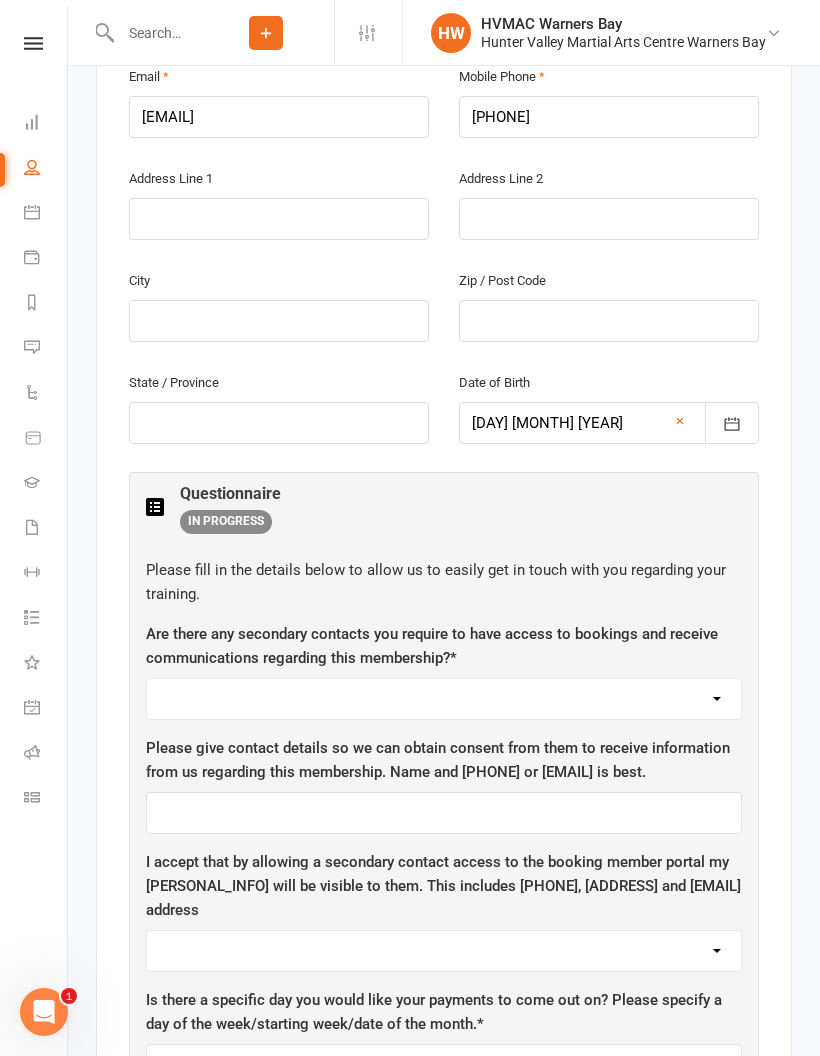 click on "Yes No" at bounding box center [444, 699] 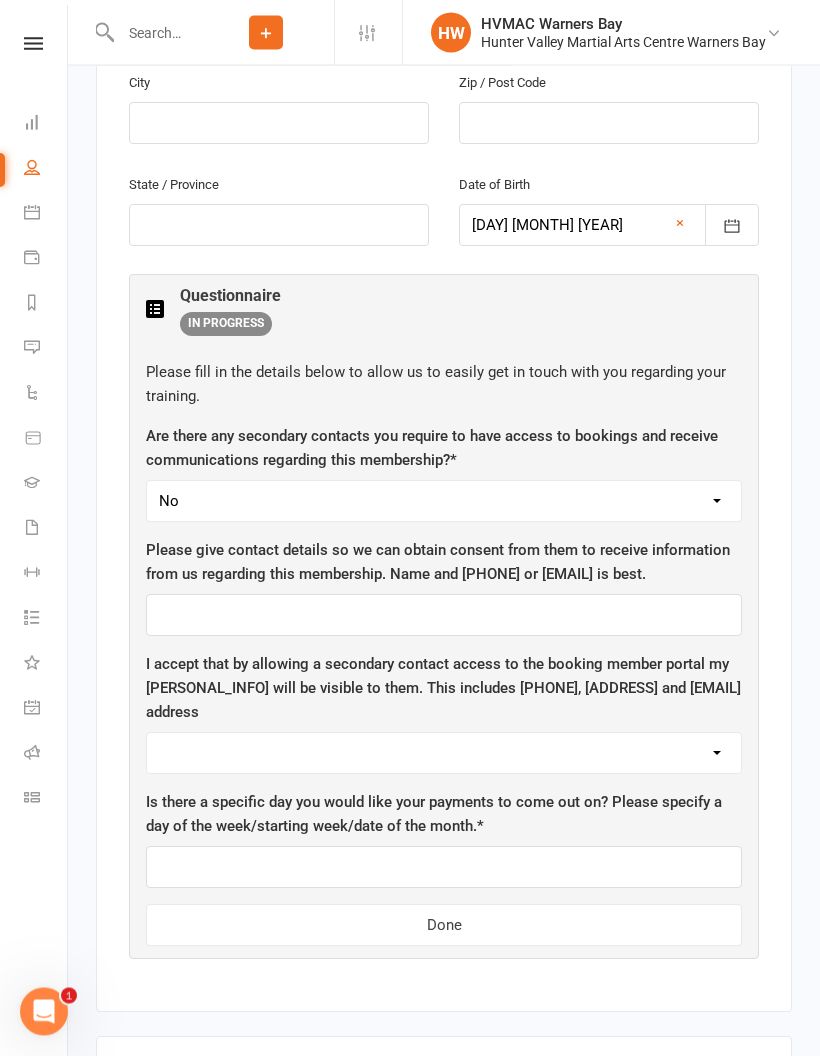 scroll, scrollTop: 859, scrollLeft: 0, axis: vertical 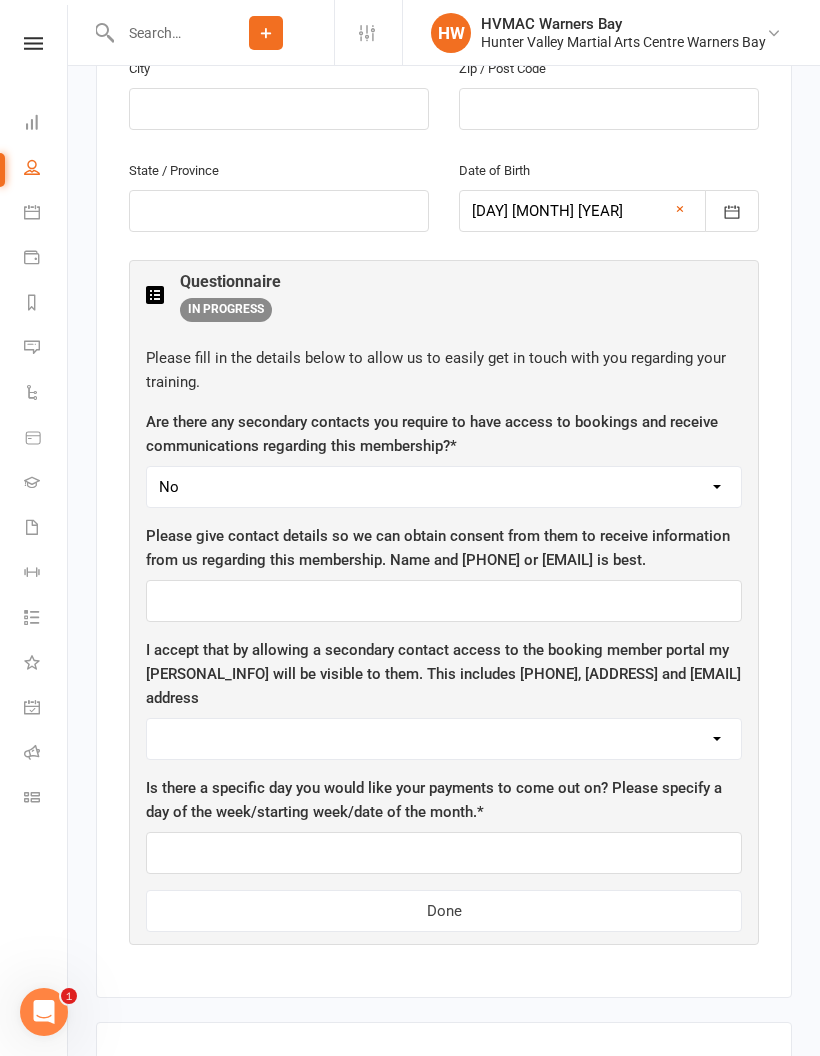 click on "Yes No" at bounding box center (444, 739) 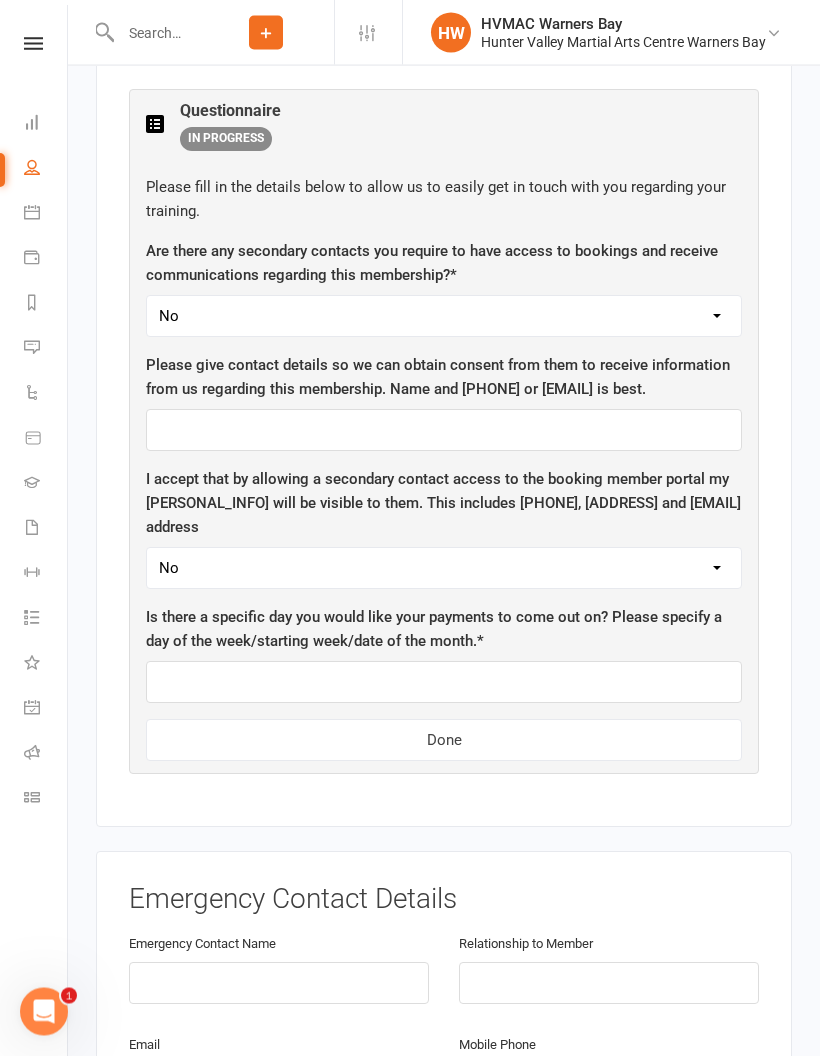 scroll, scrollTop: 1079, scrollLeft: 0, axis: vertical 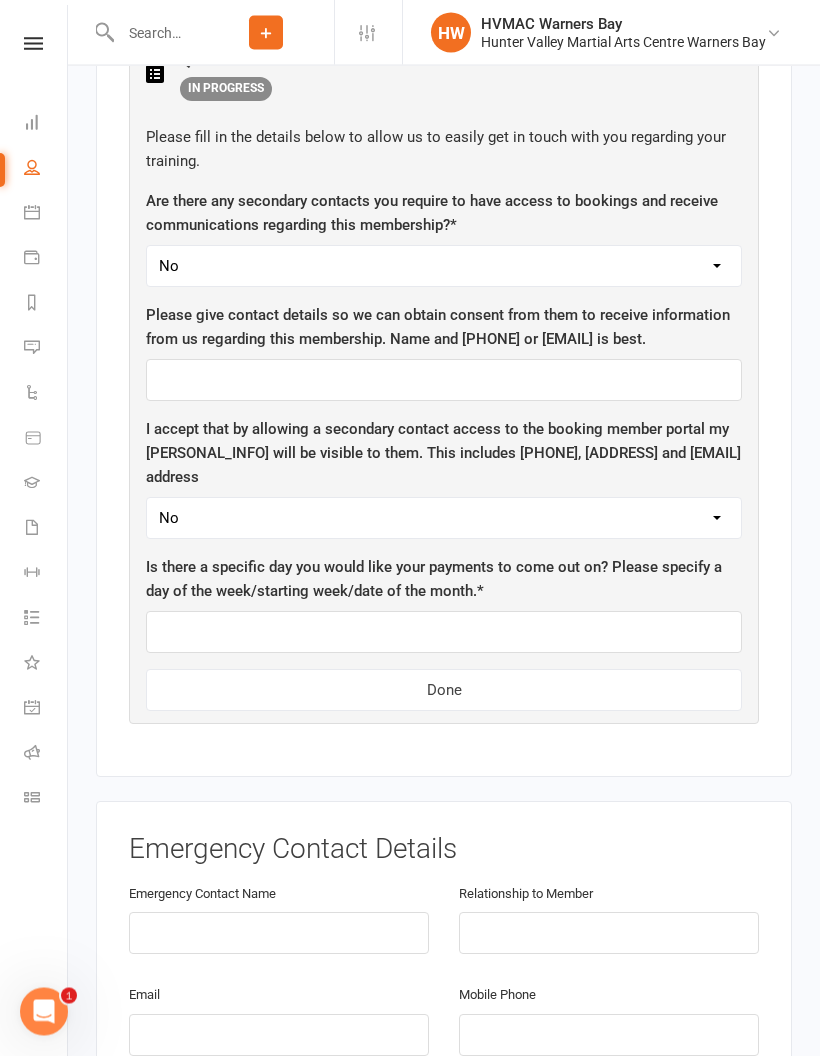 click on "Gradings" at bounding box center [46, 484] 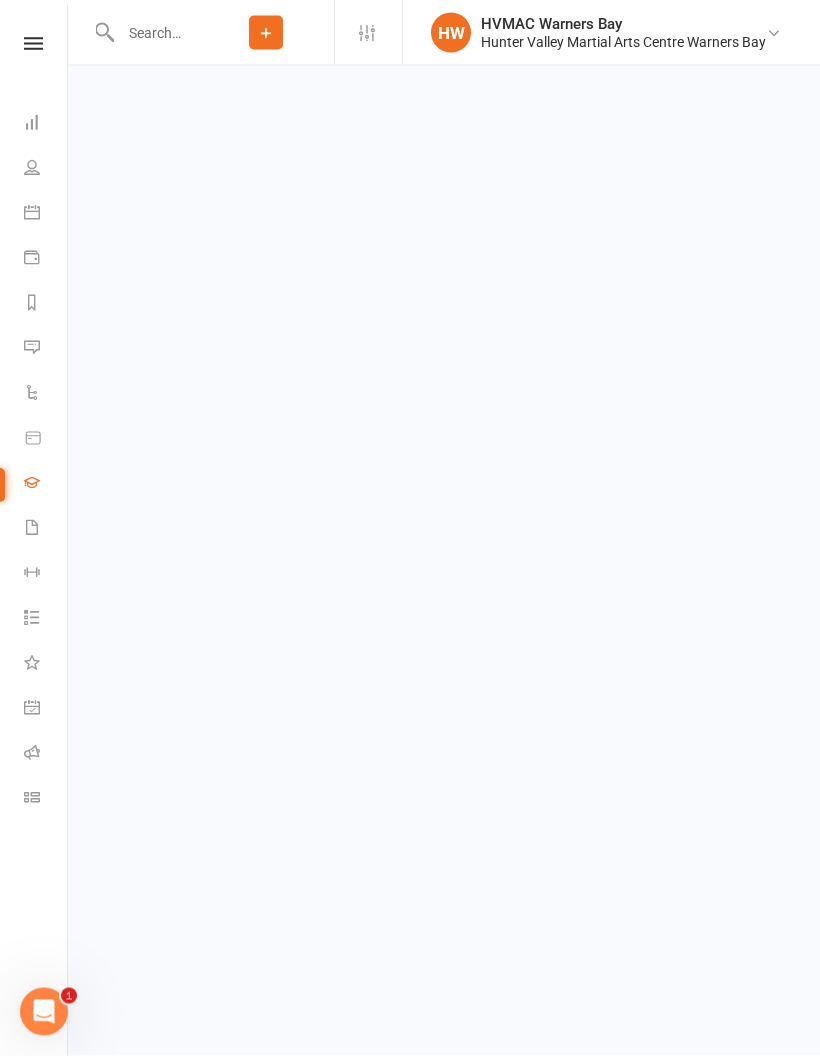 scroll, scrollTop: 0, scrollLeft: 0, axis: both 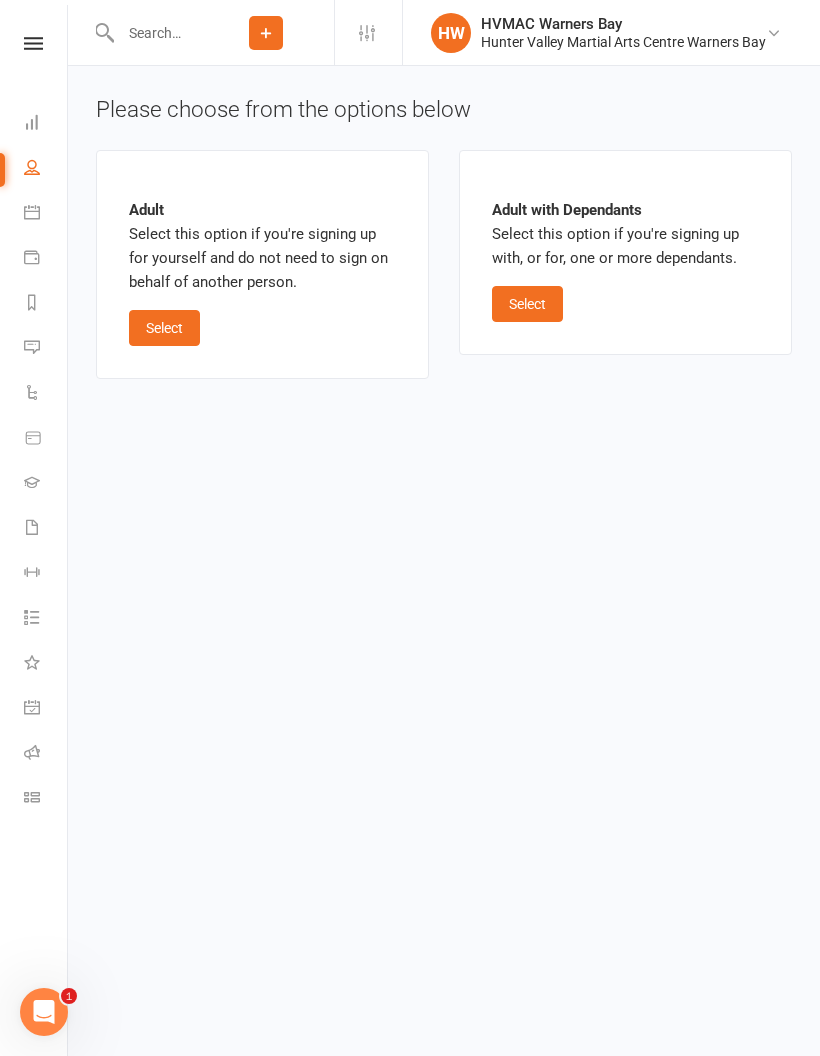 click on "Select" at bounding box center [164, 328] 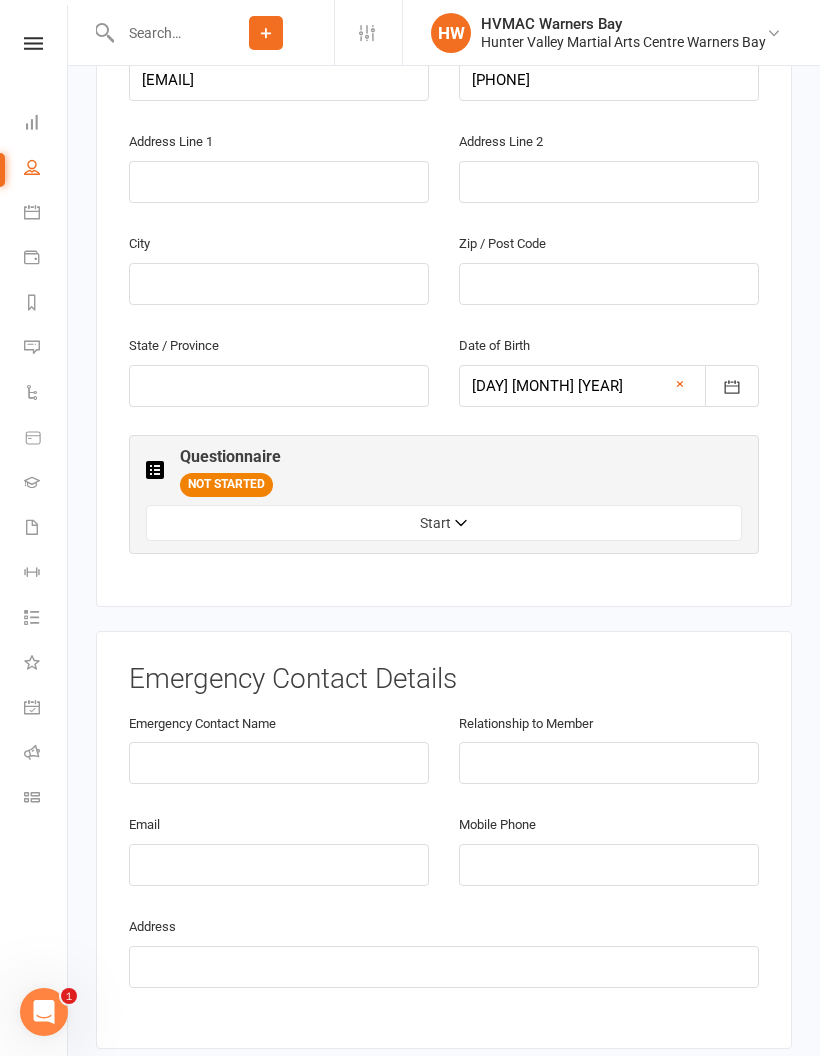 scroll, scrollTop: 688, scrollLeft: 0, axis: vertical 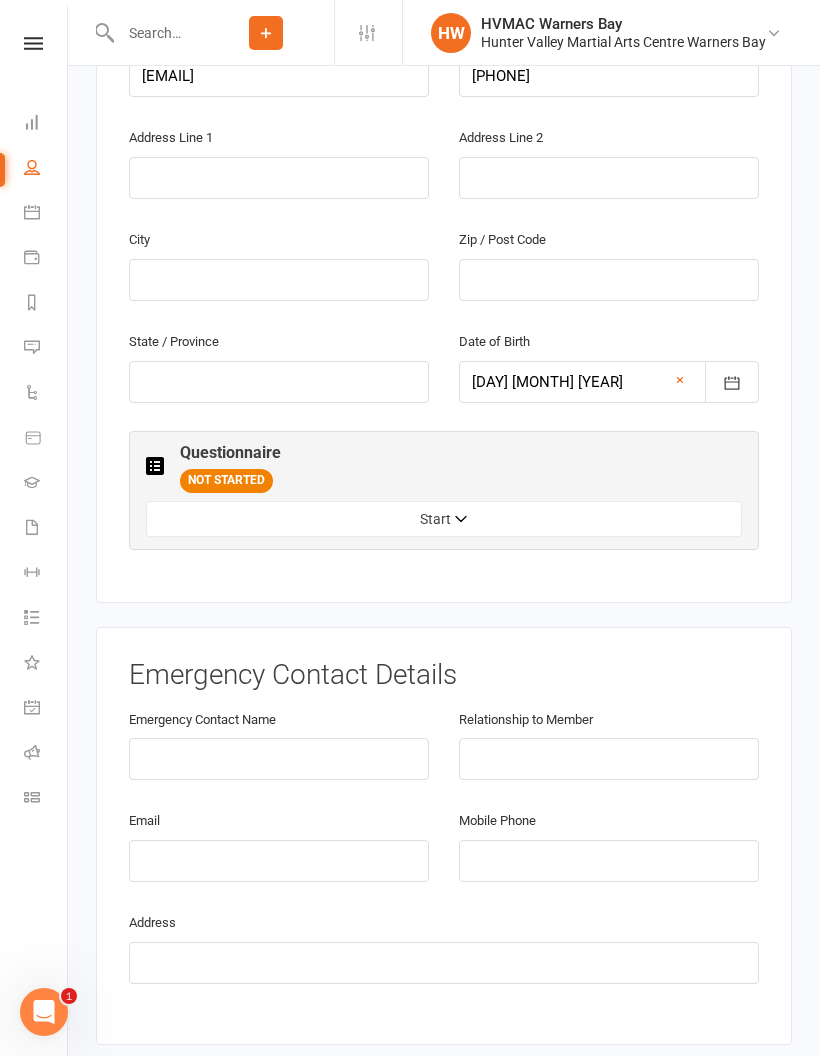 click on "Start" at bounding box center (444, 519) 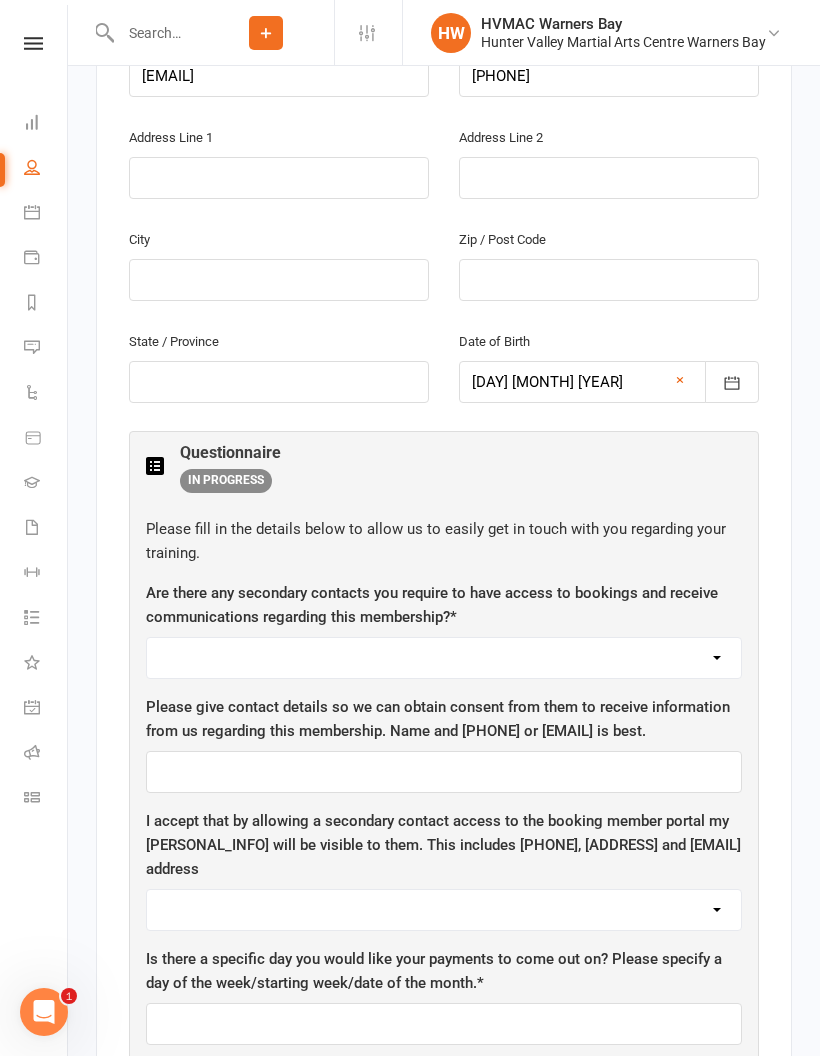 click on "Yes No" at bounding box center (444, 658) 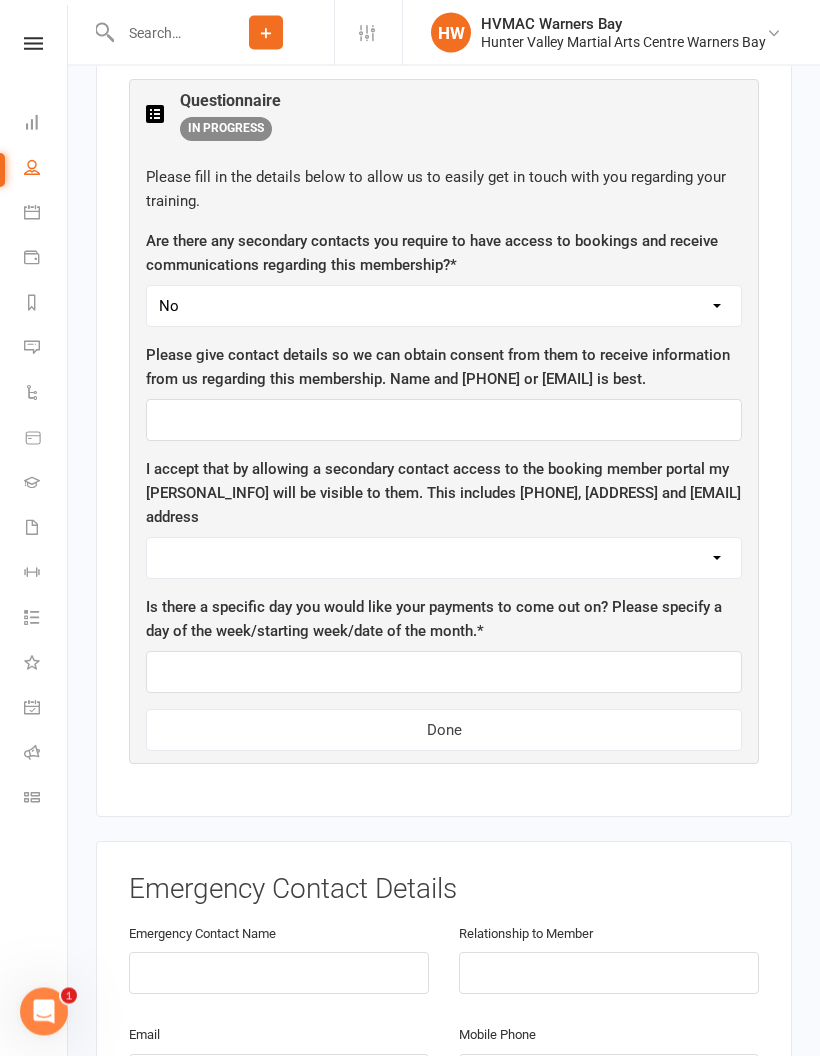 scroll, scrollTop: 1048, scrollLeft: 0, axis: vertical 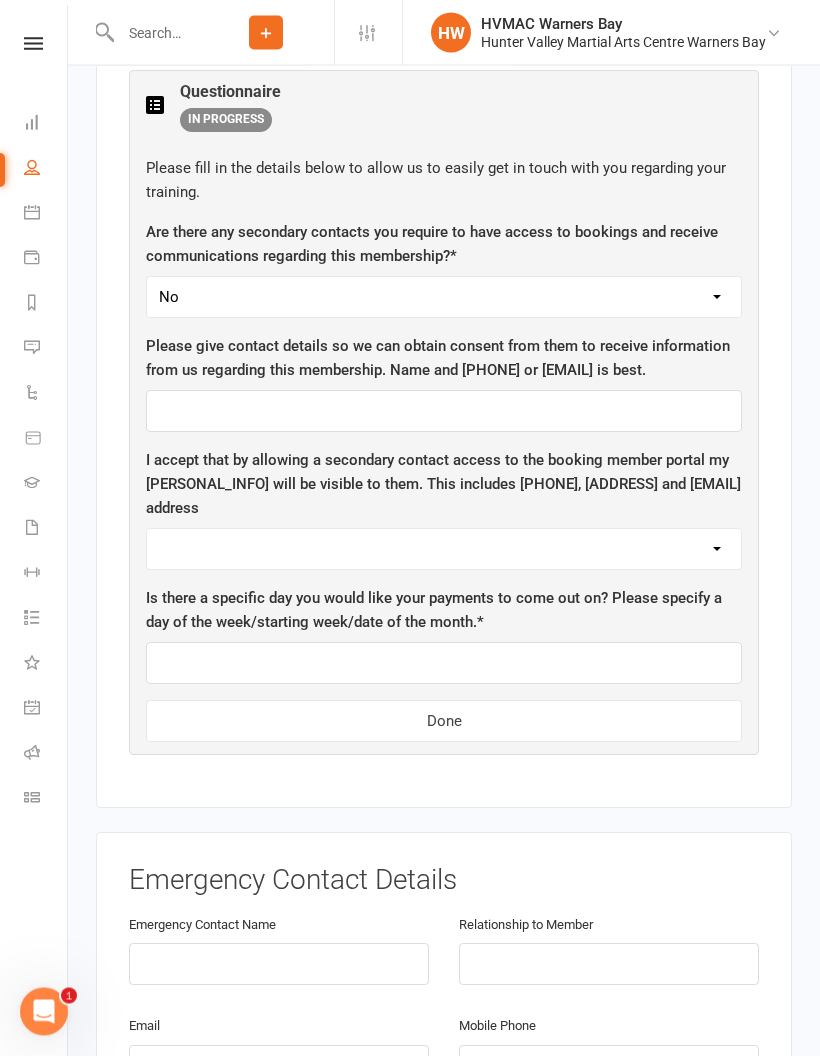 click on "Yes No" at bounding box center [444, 550] 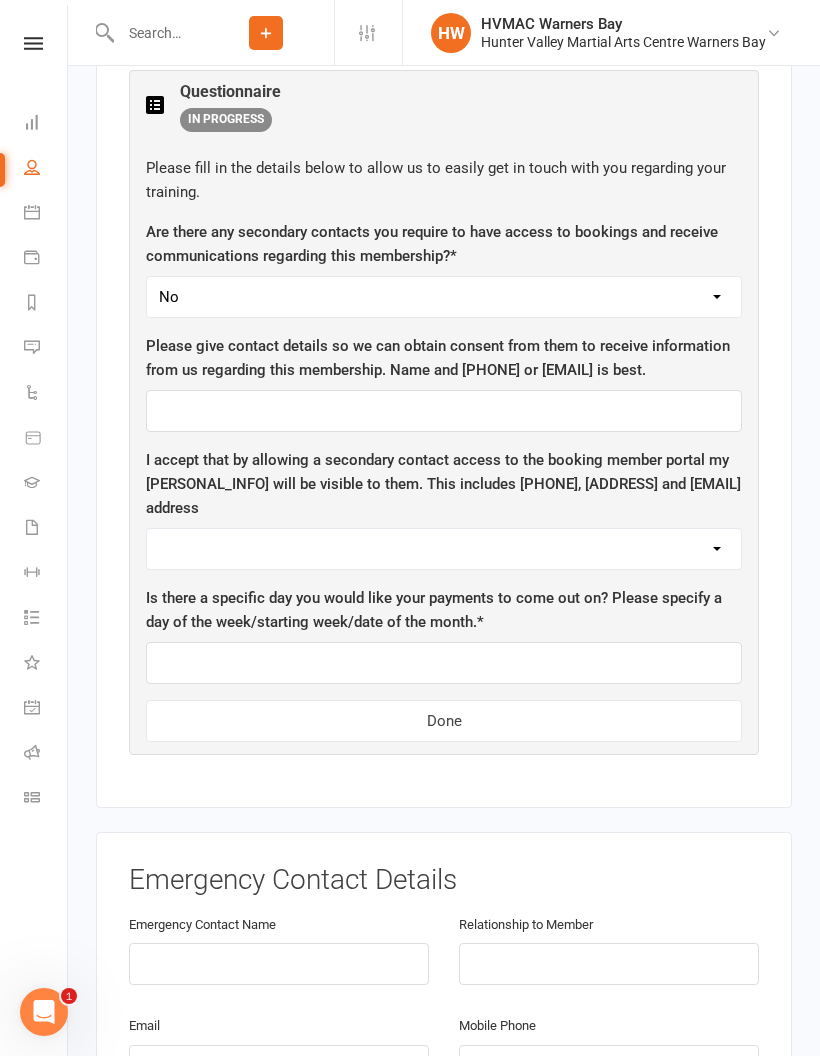 select on "No" 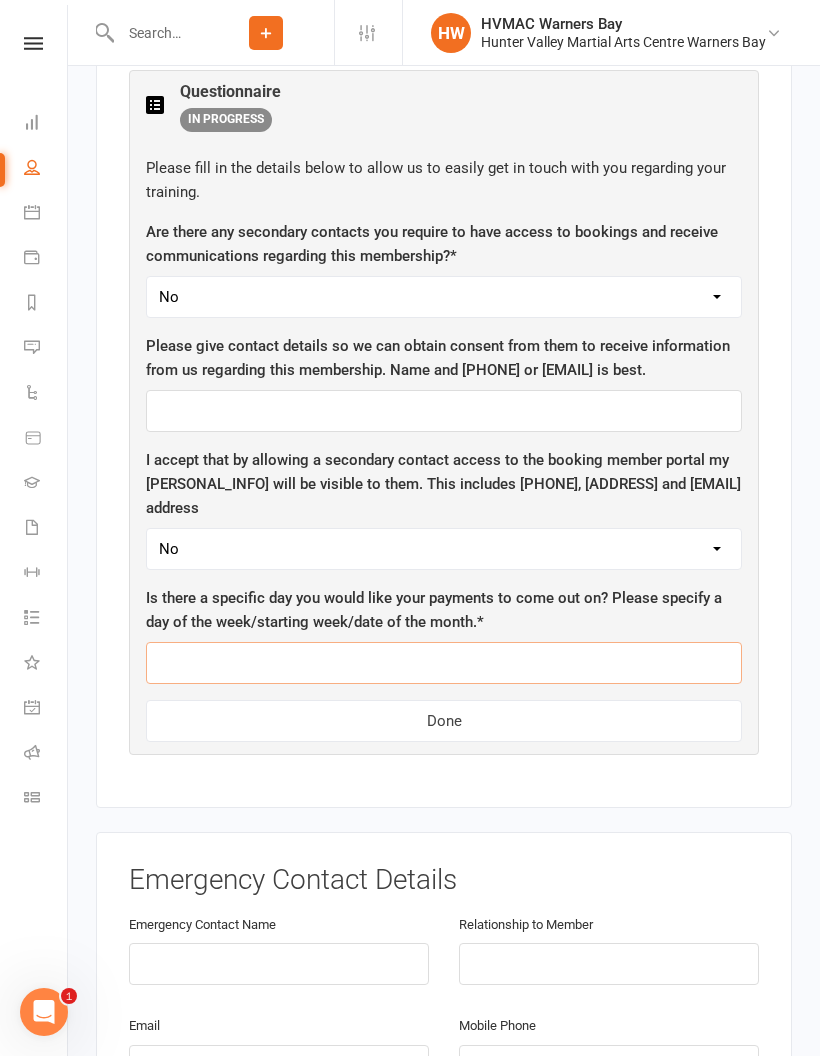 click at bounding box center (444, 663) 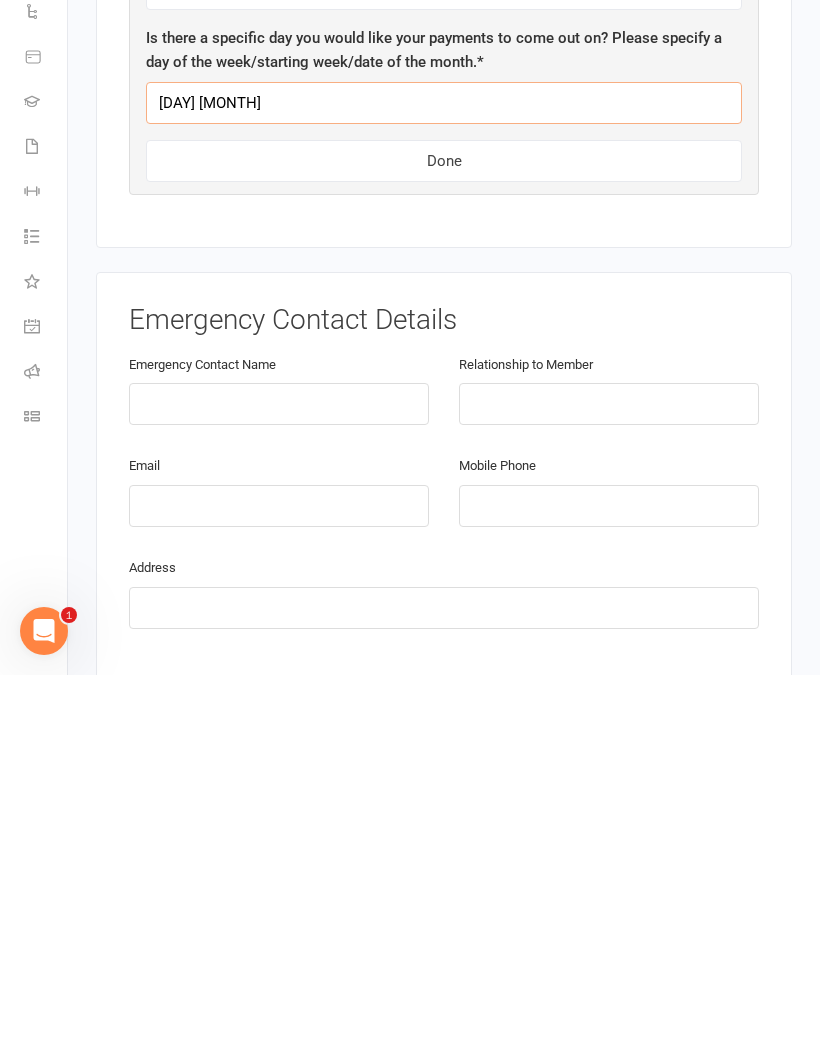 scroll, scrollTop: 1258, scrollLeft: 0, axis: vertical 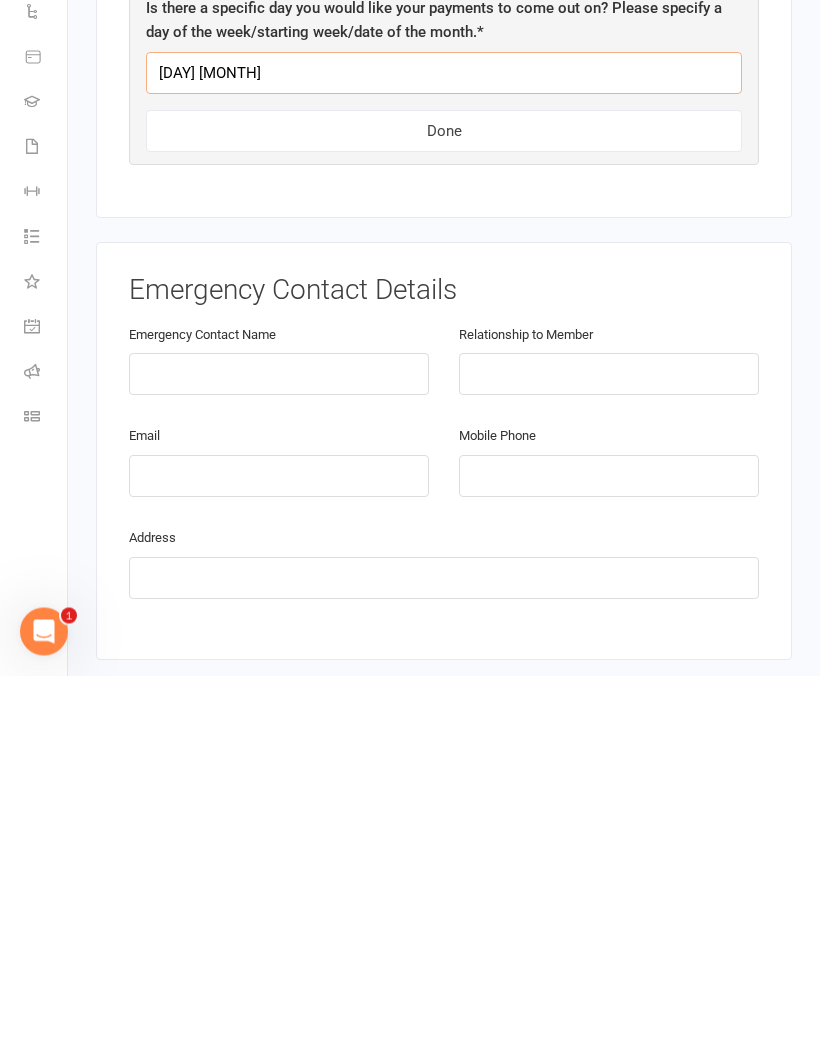 type on "[DAY] [MONTH]" 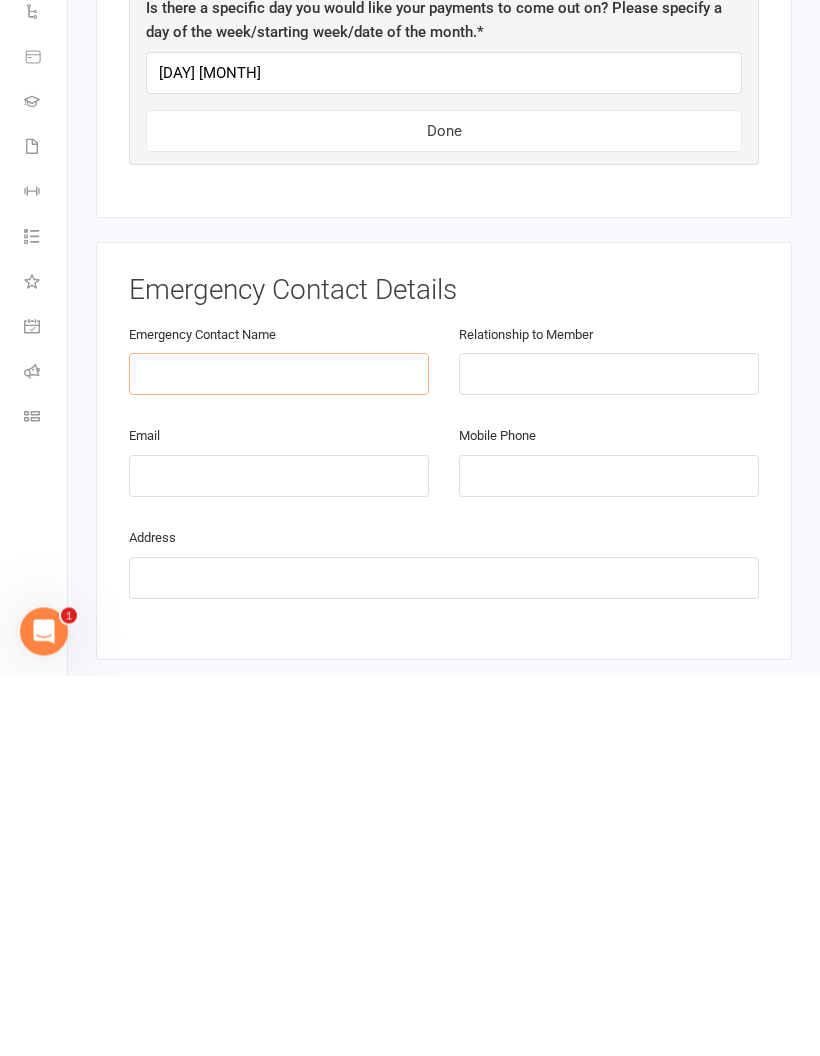 click at bounding box center (279, 755) 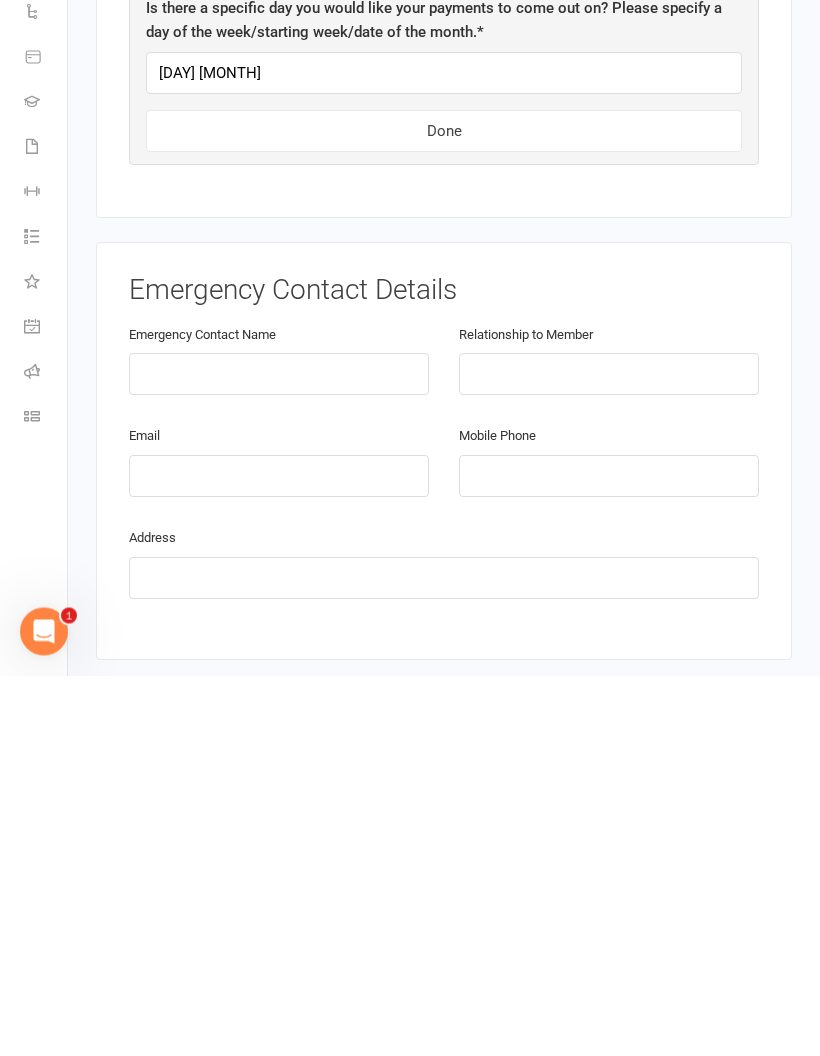 click at bounding box center [609, 857] 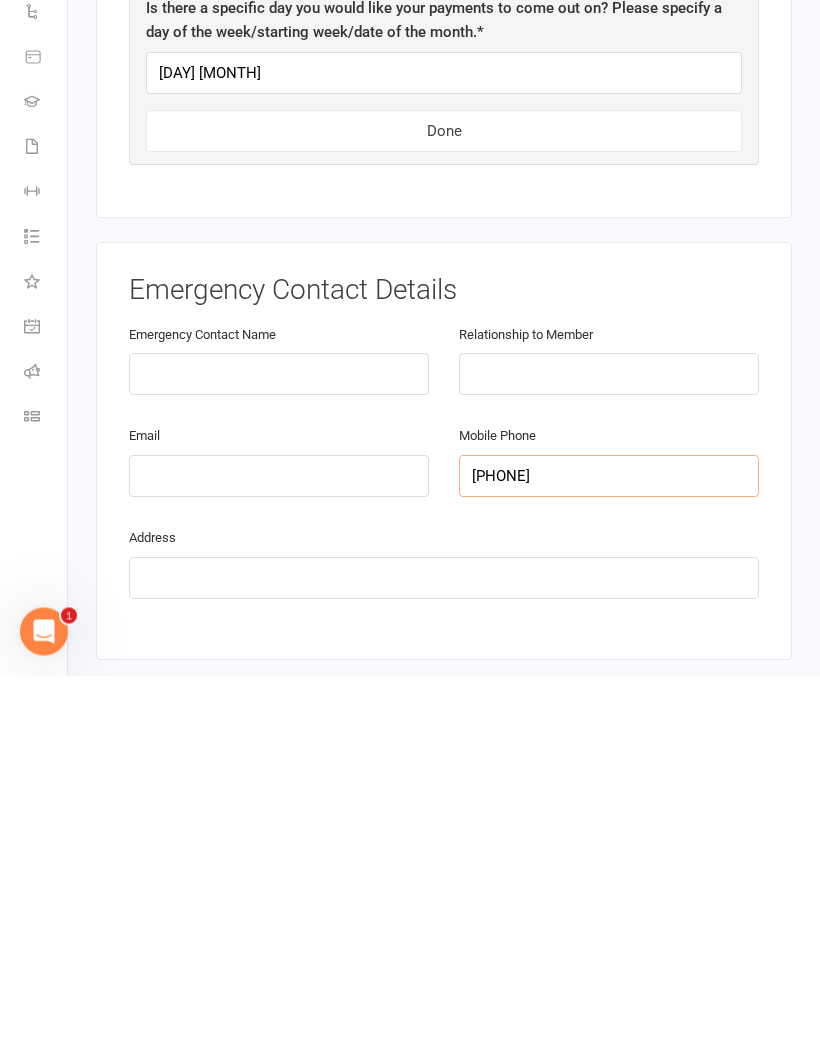type on "[PHONE]" 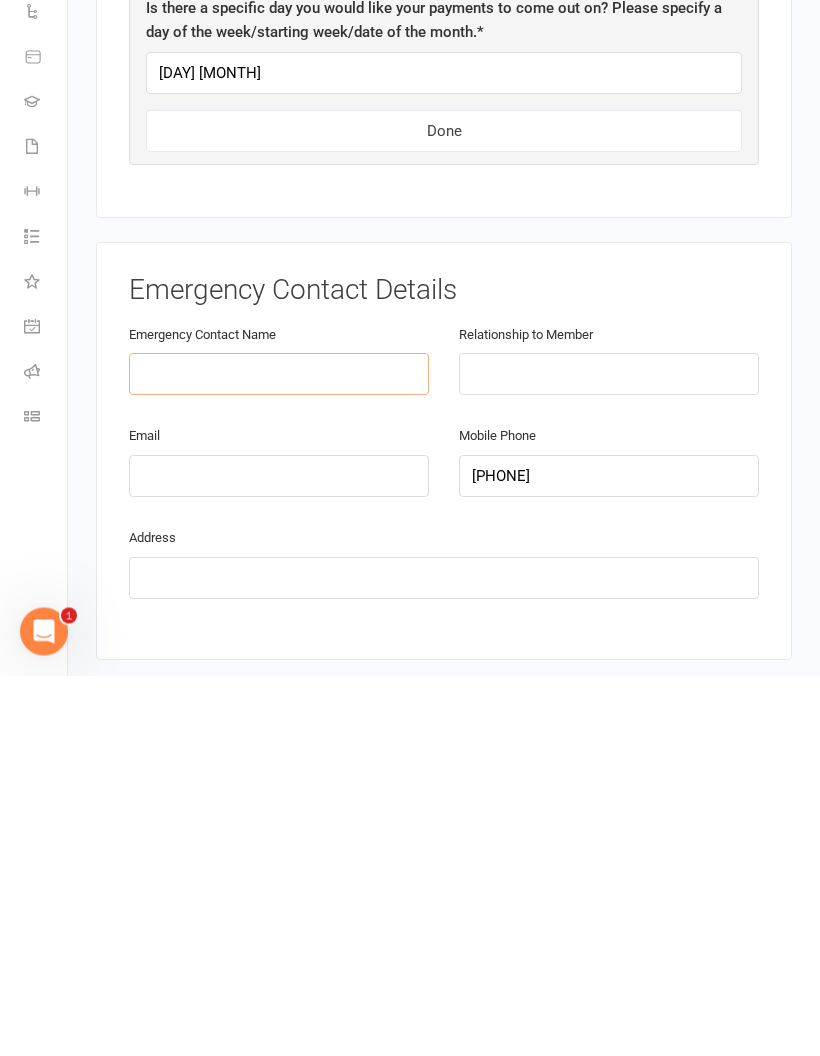 click at bounding box center [279, 755] 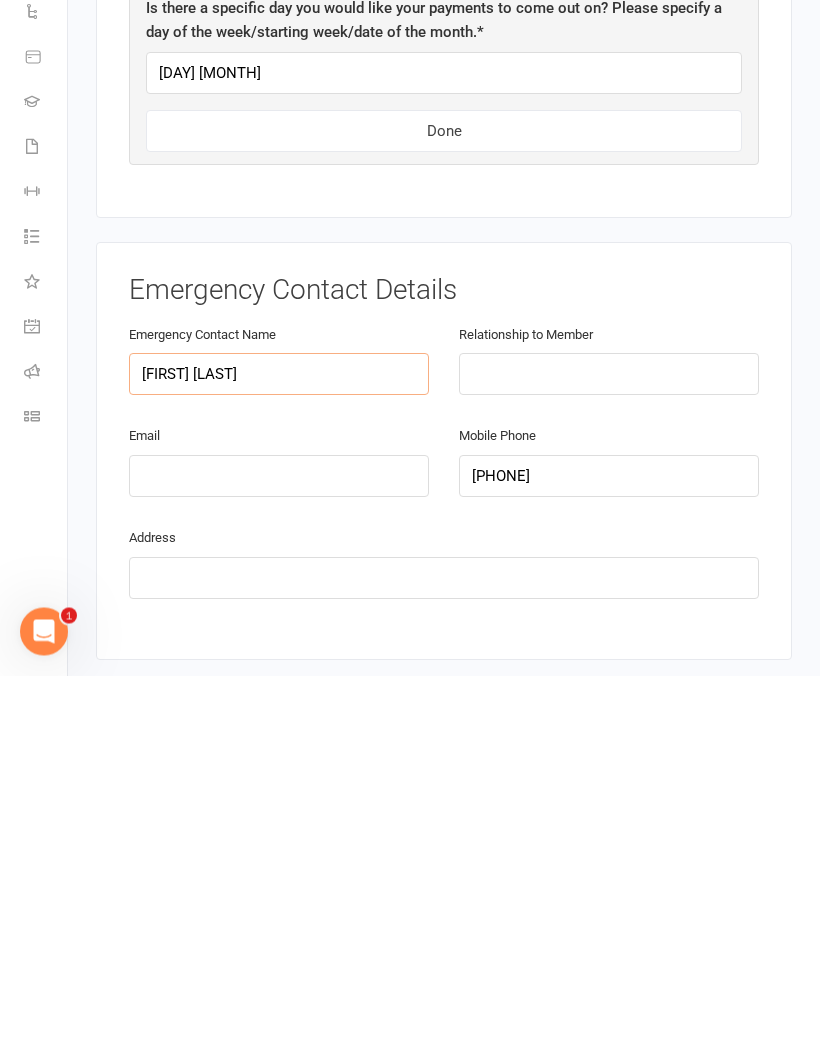 type on "[FIRST] [LAST]" 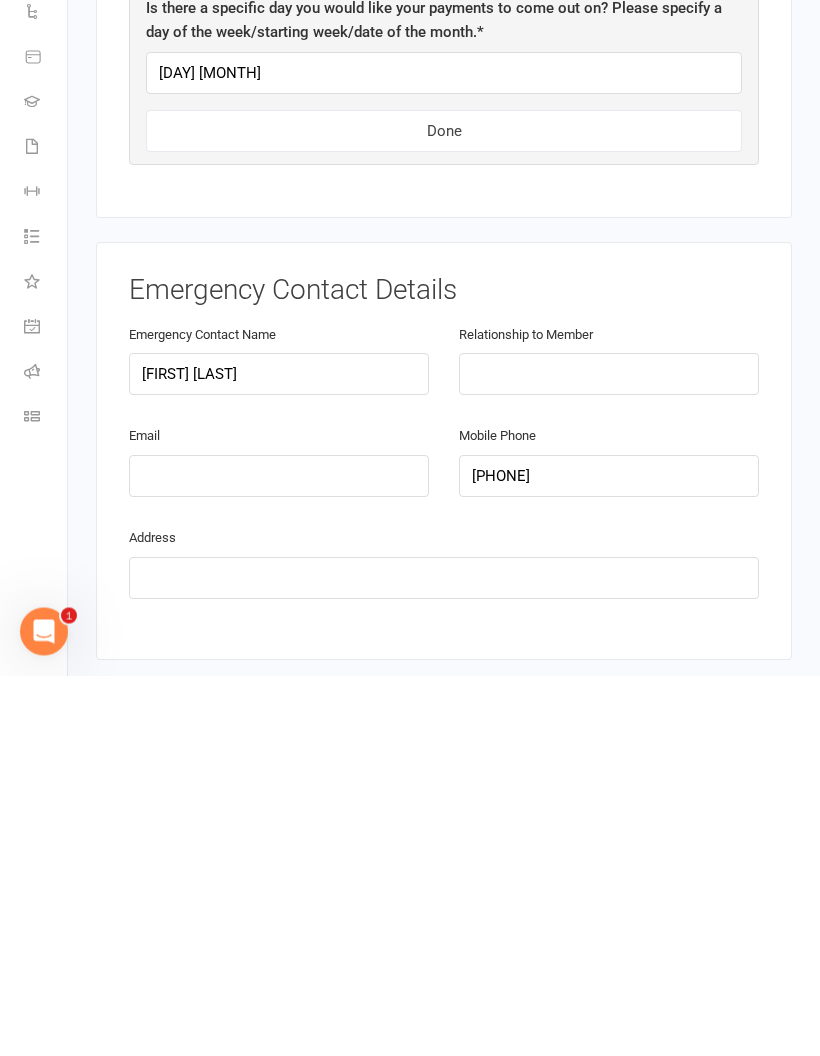 click at bounding box center (609, 755) 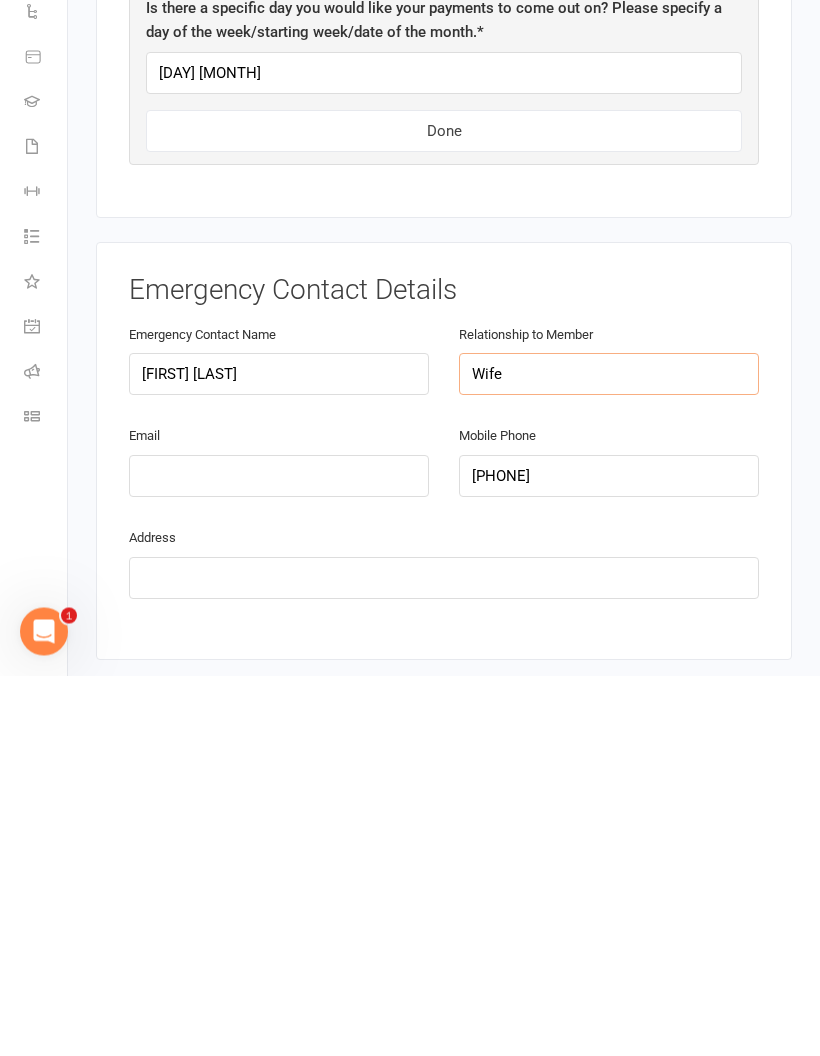type on "Wife" 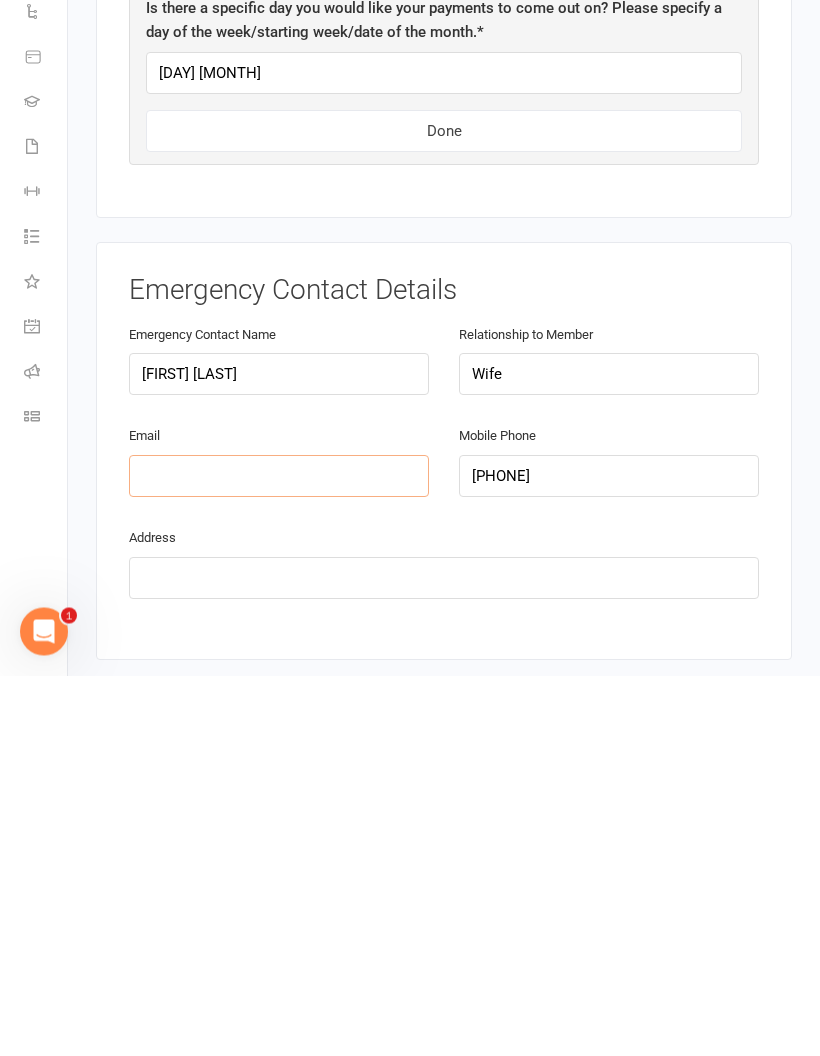 click at bounding box center [279, 857] 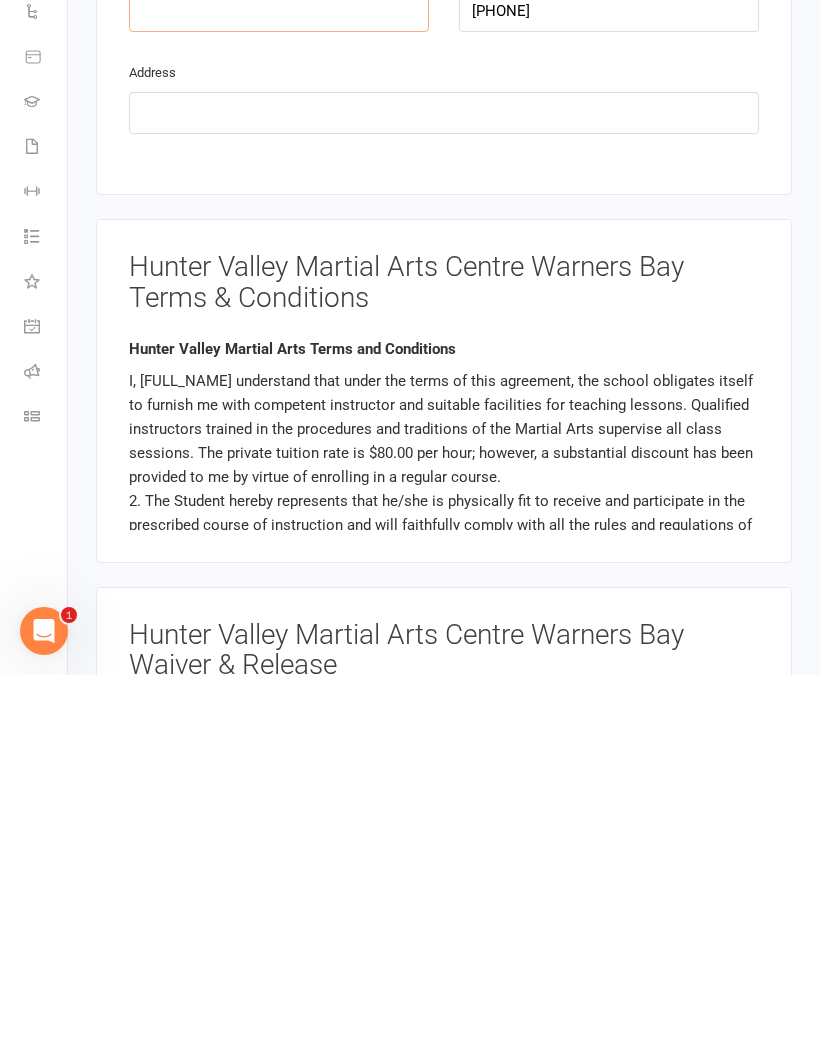 scroll, scrollTop: 1724, scrollLeft: 0, axis: vertical 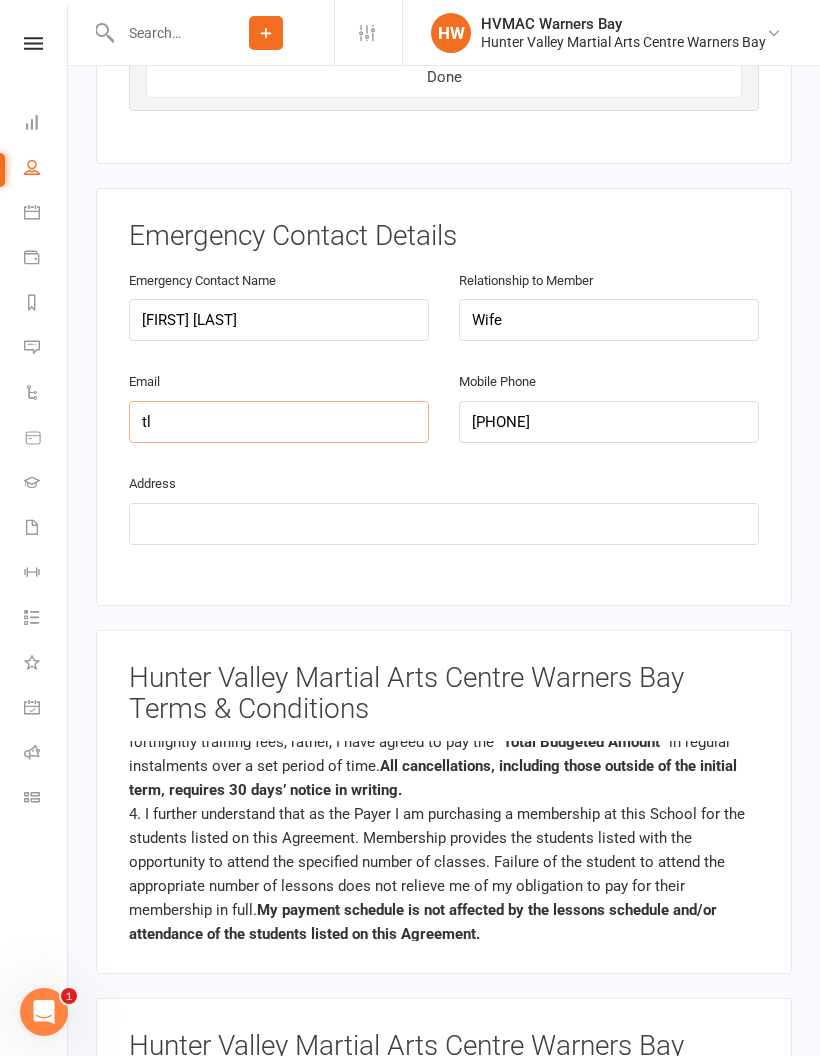 type on "t" 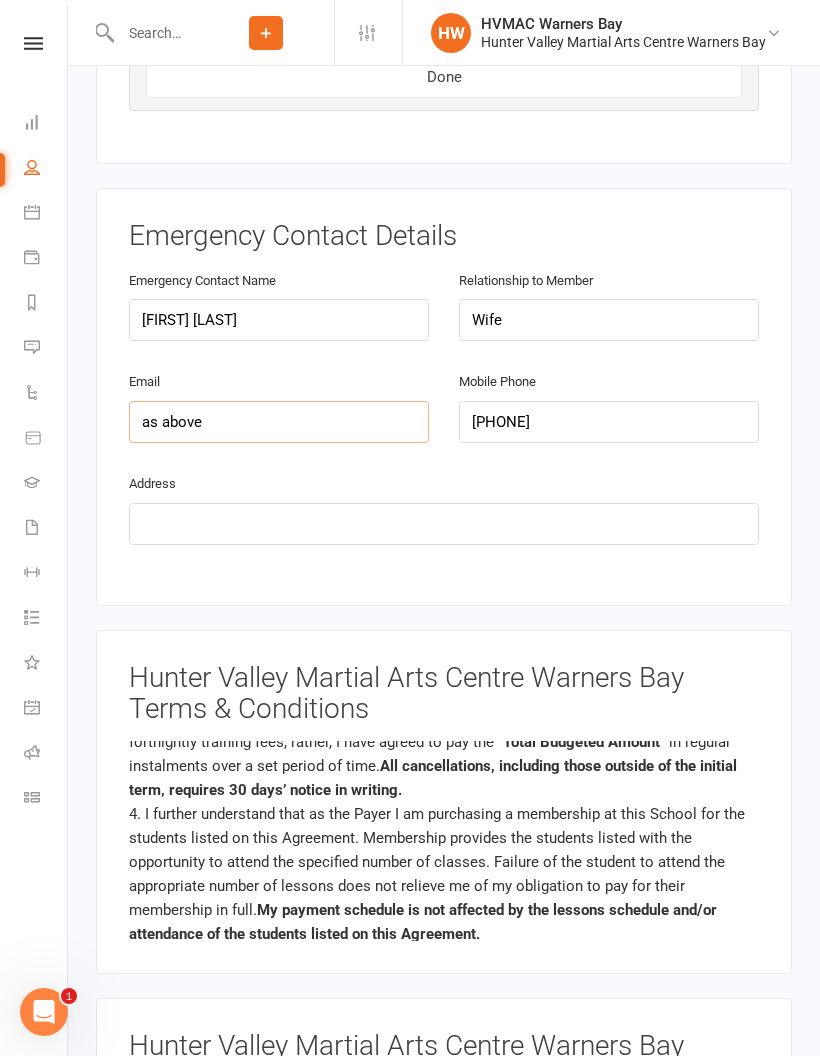 scroll, scrollTop: 1666, scrollLeft: 0, axis: vertical 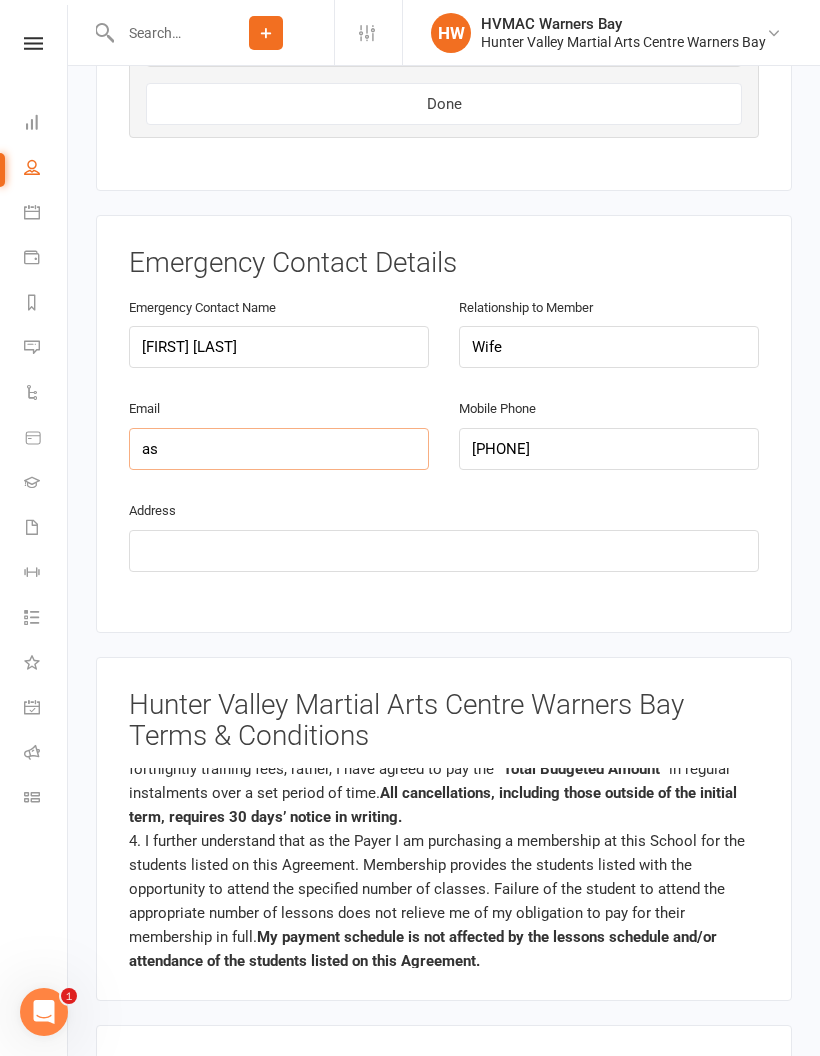 type on "a" 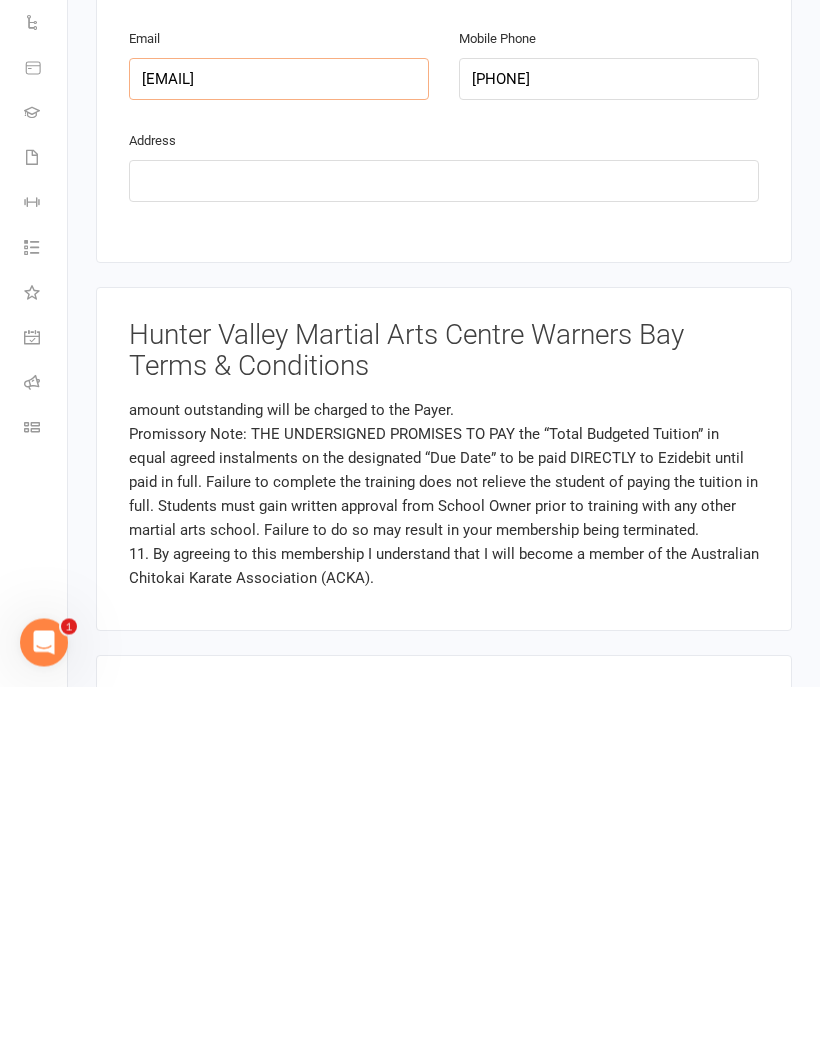 scroll, scrollTop: 807, scrollLeft: 0, axis: vertical 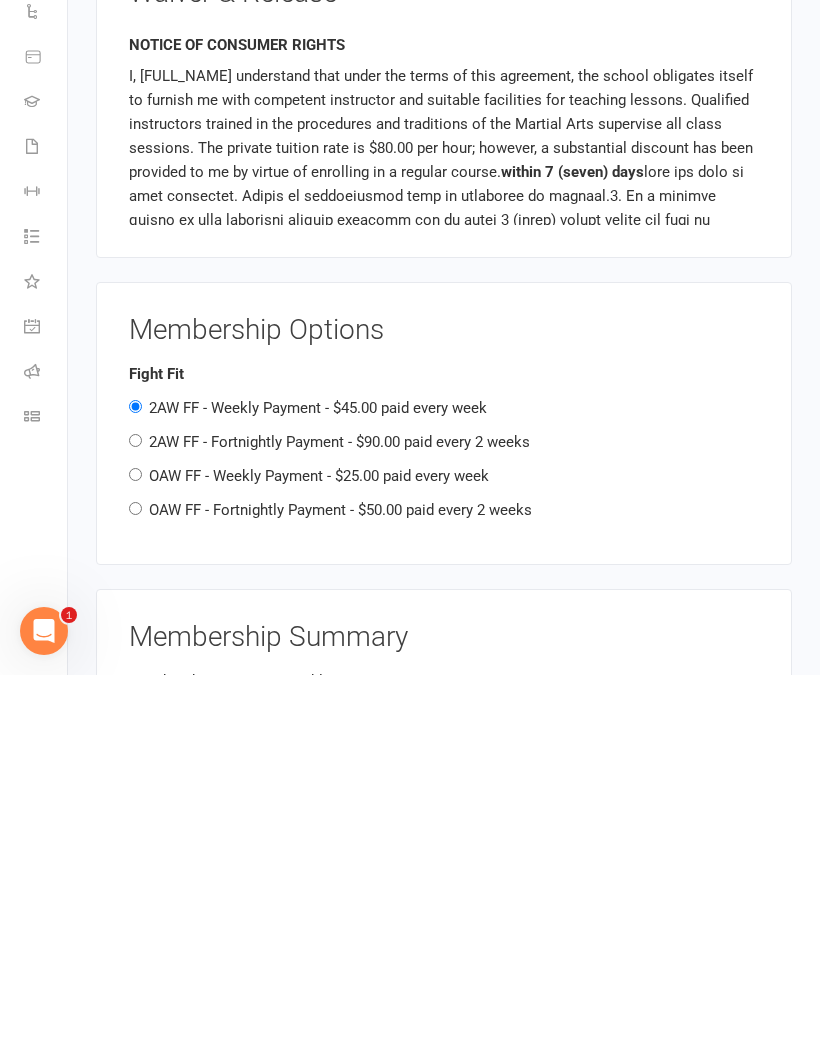 type on "[EMAIL]" 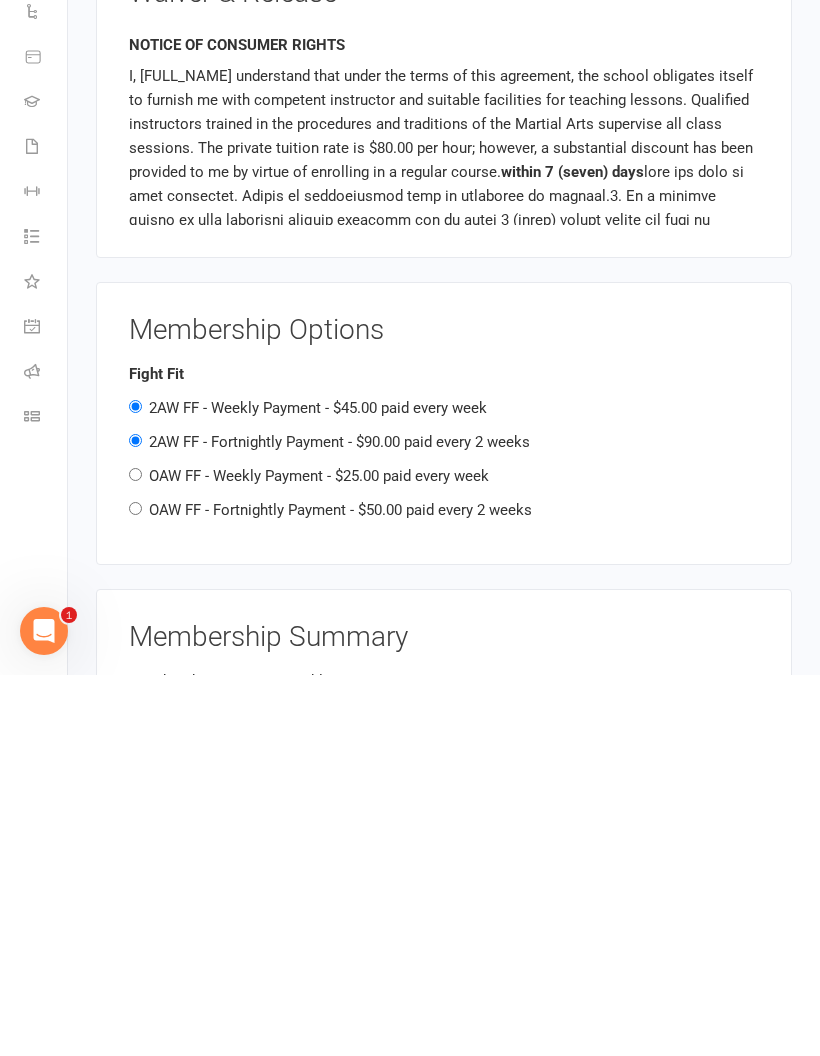 radio on "false" 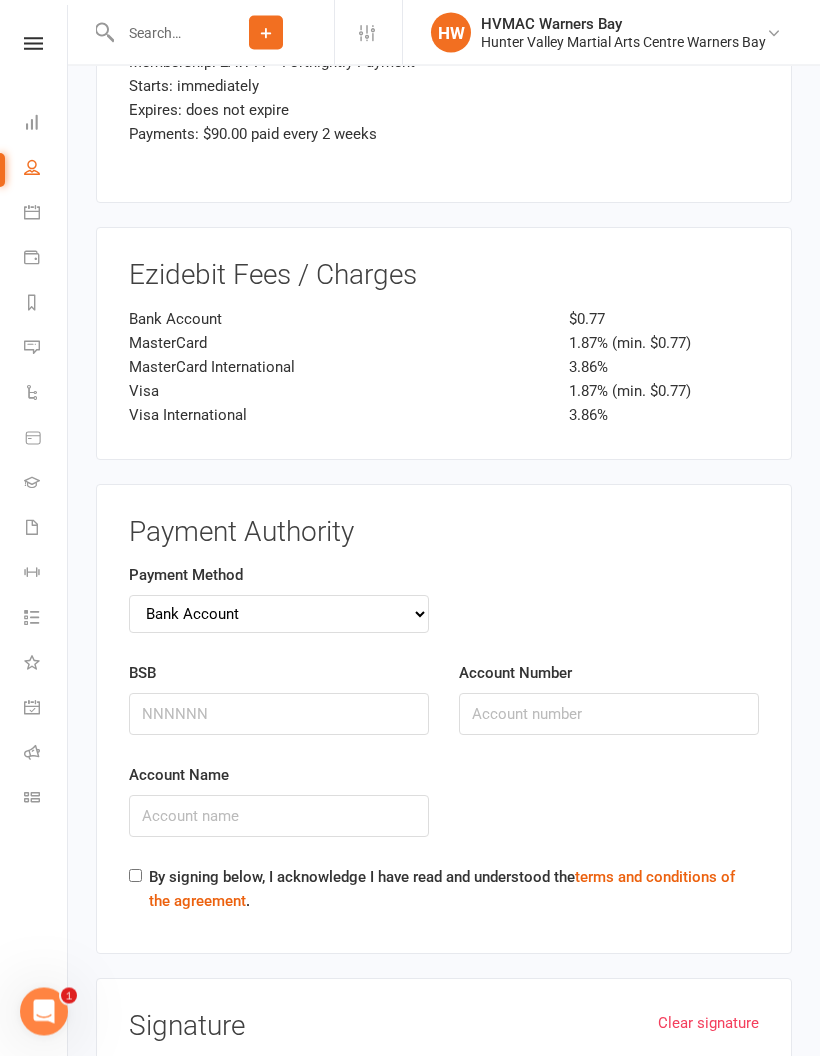 scroll, scrollTop: 3481, scrollLeft: 0, axis: vertical 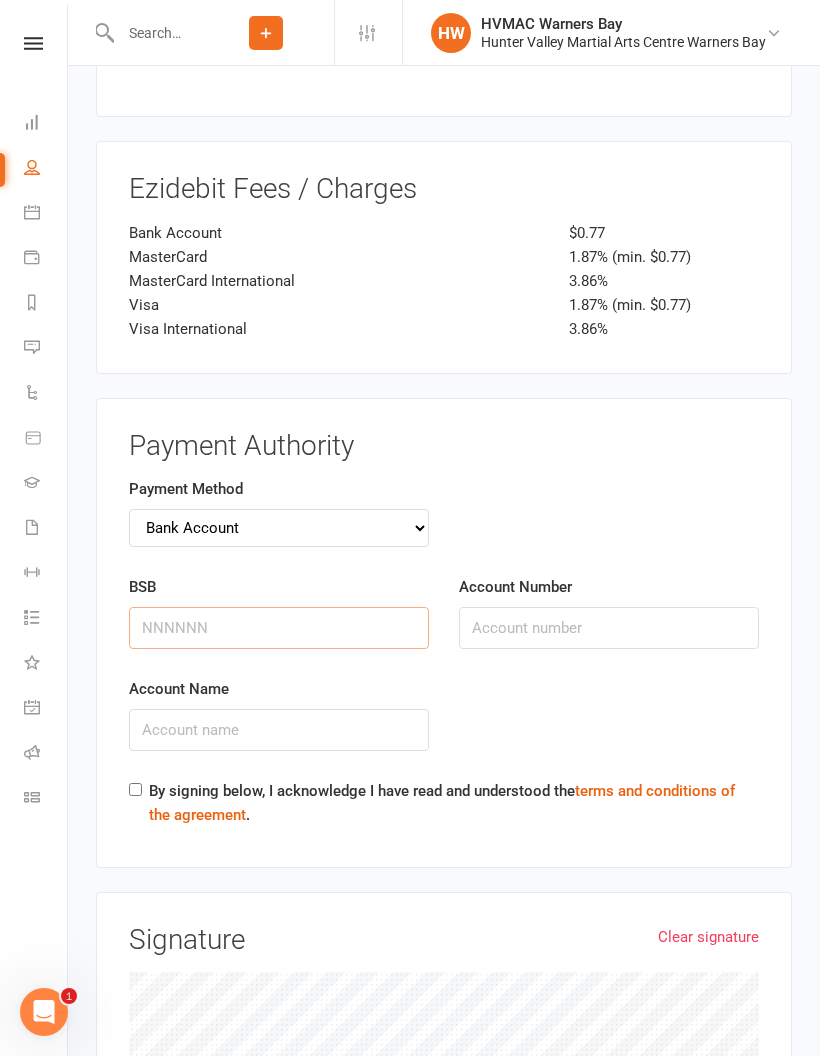 click on "BSB" at bounding box center [279, 628] 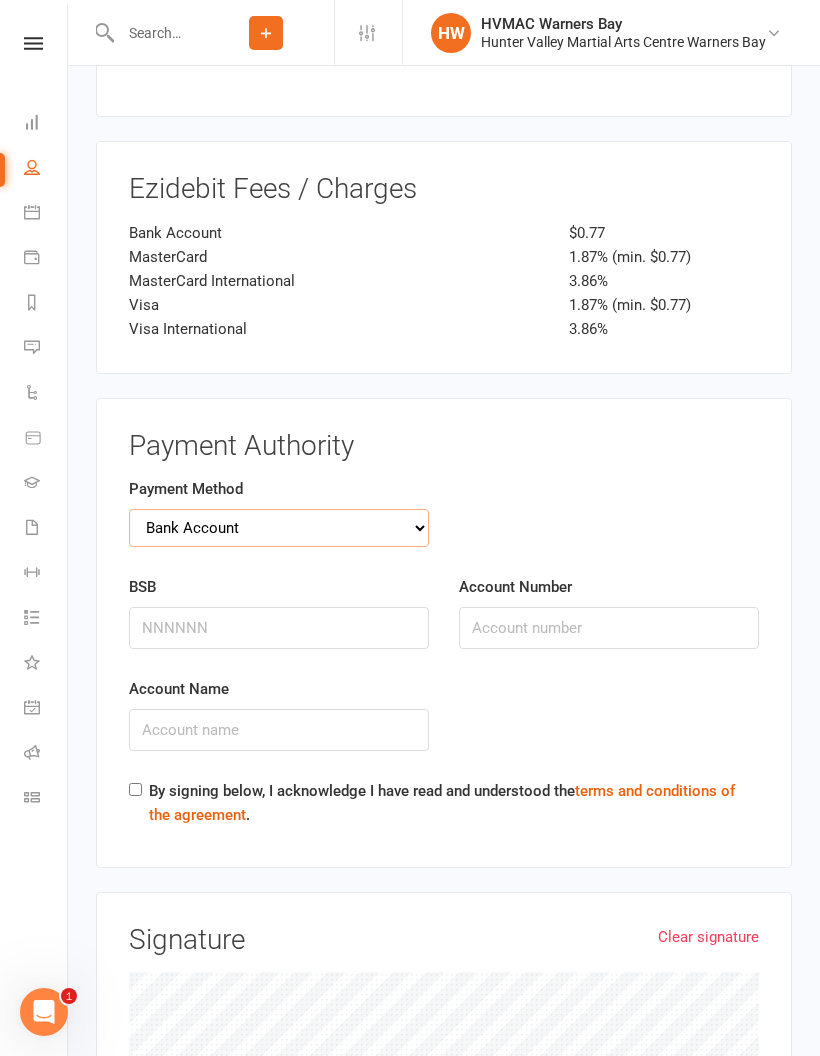 click on "Credit Card Bank Account" at bounding box center [279, 528] 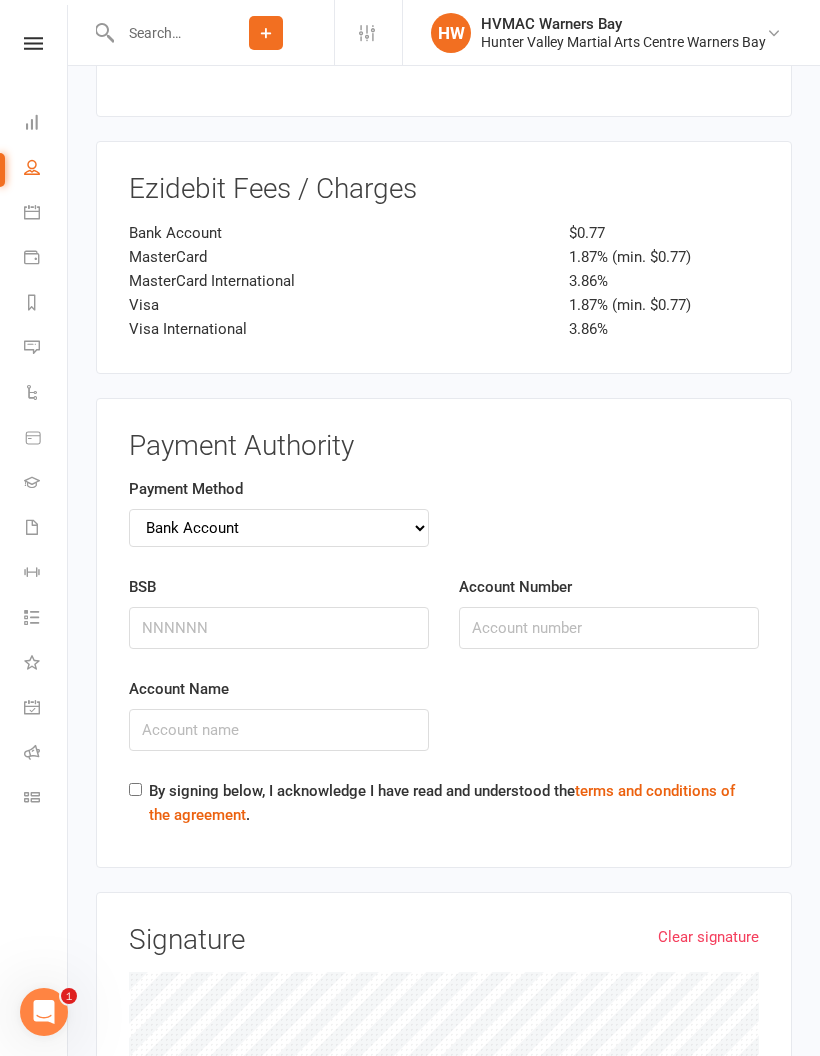 click on "BSB" at bounding box center [279, 628] 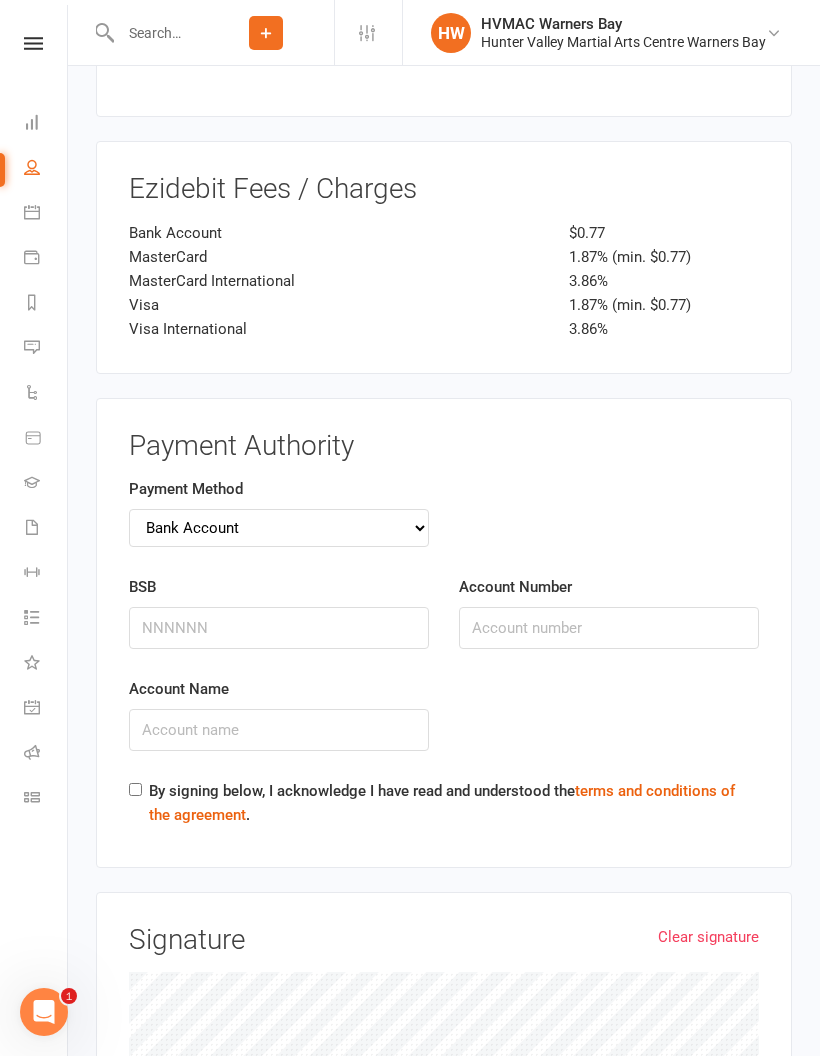 click on "Credit Card Bank Account" at bounding box center [279, 528] 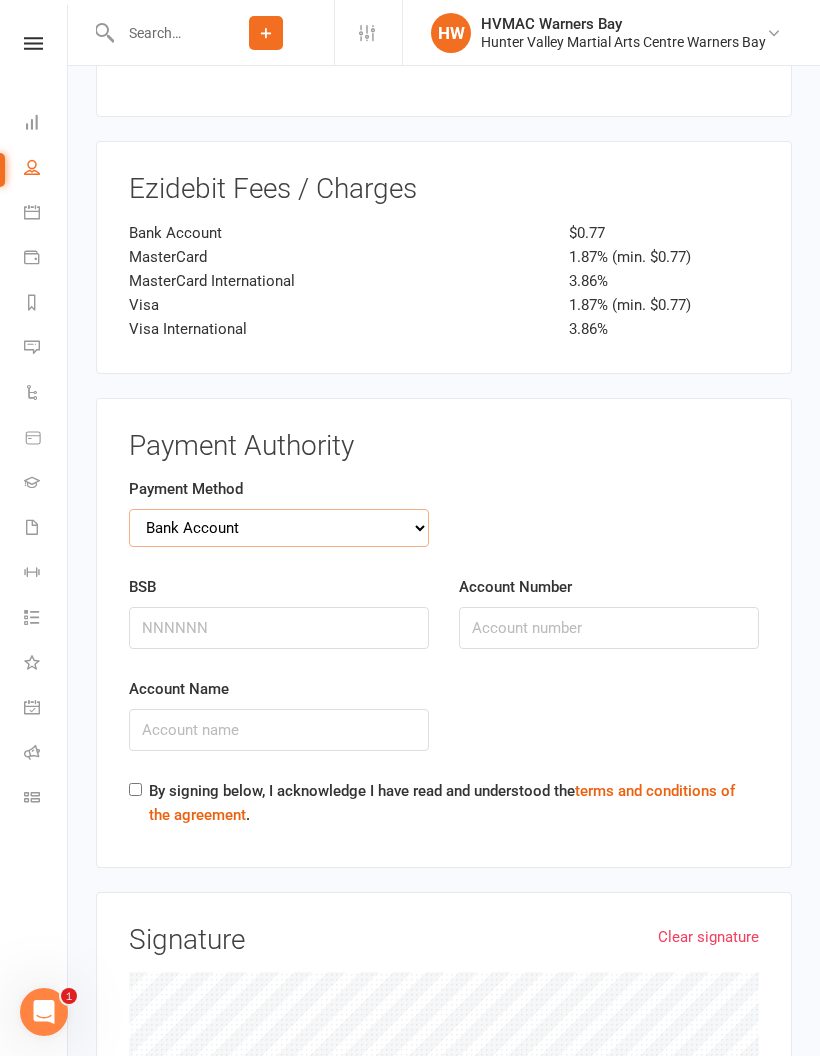 select on "credit_card" 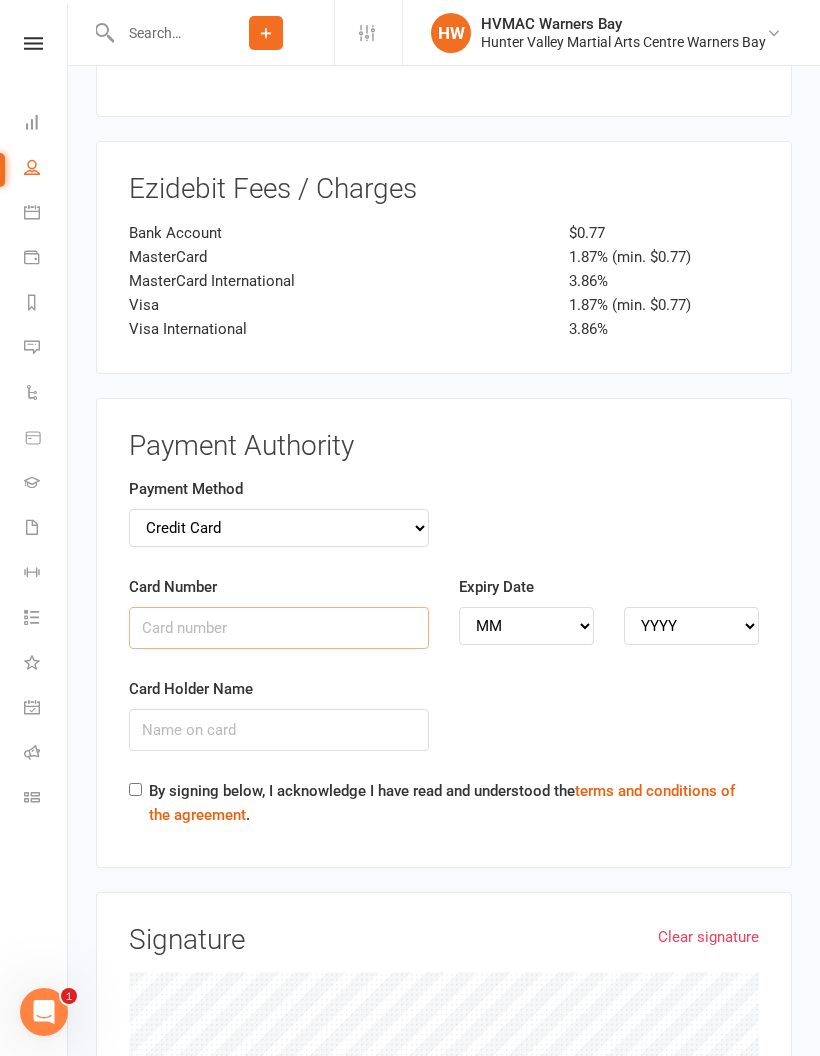 click on "Card Number" at bounding box center (279, 628) 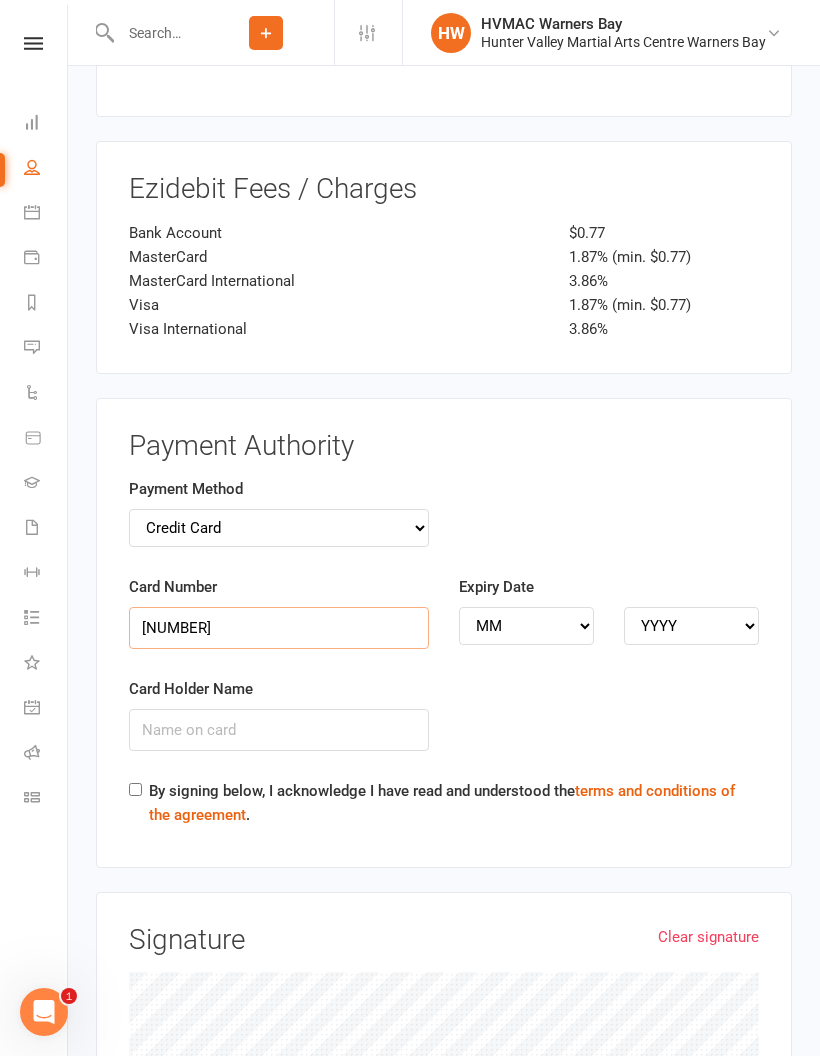 type on "[NUMBER]" 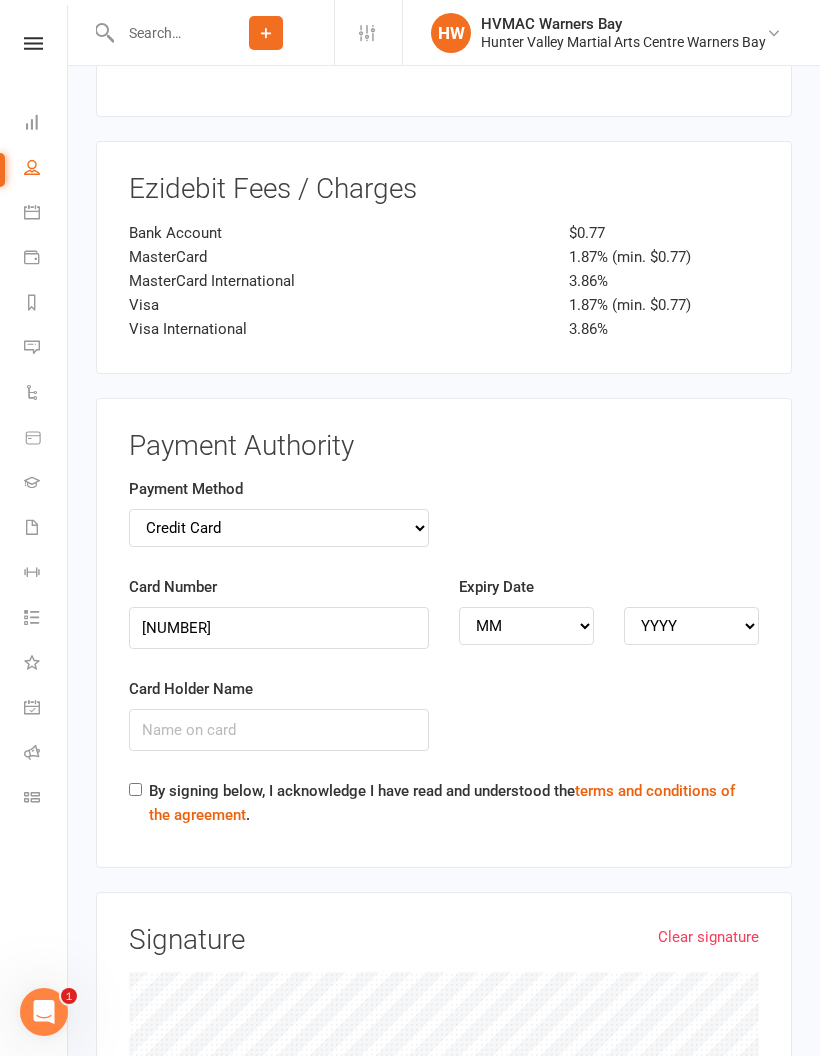click on "MM 01 02 03 04 05 06 07 08 09 10 11 12" at bounding box center [526, 626] 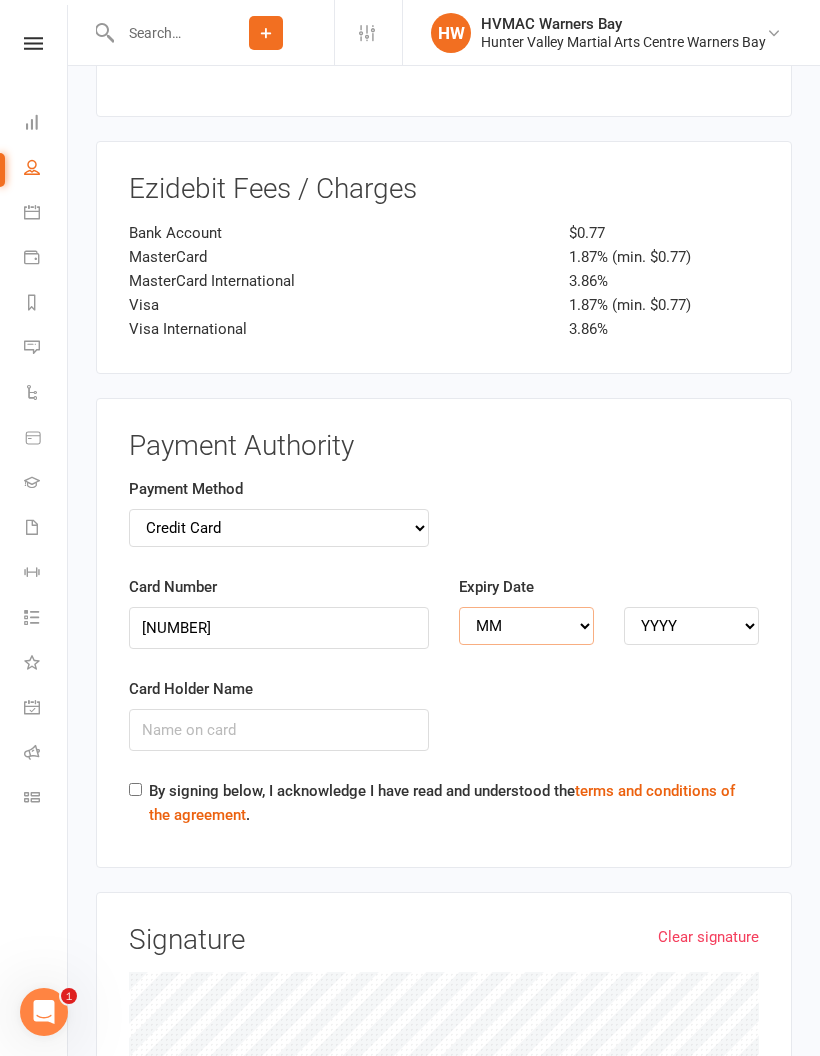 select on "07" 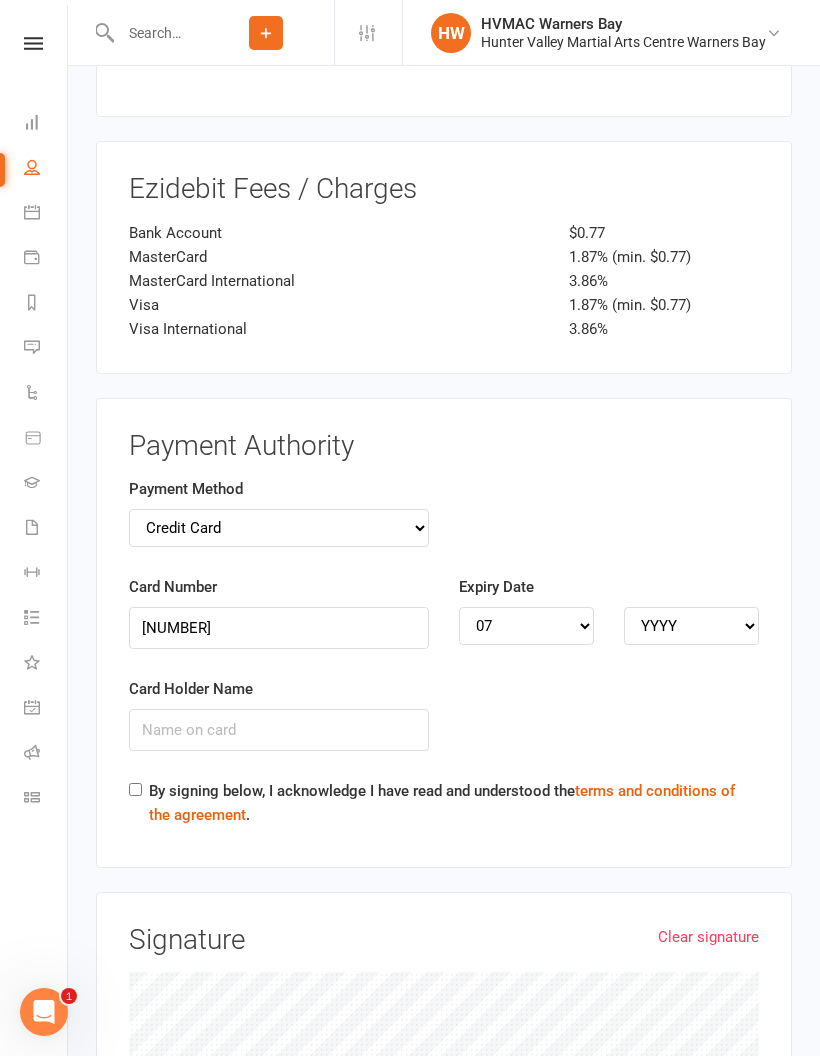 click on "YYYY 2025 2026 2027 2028 2029 2030 2031 2032 2033 2034" at bounding box center (691, 626) 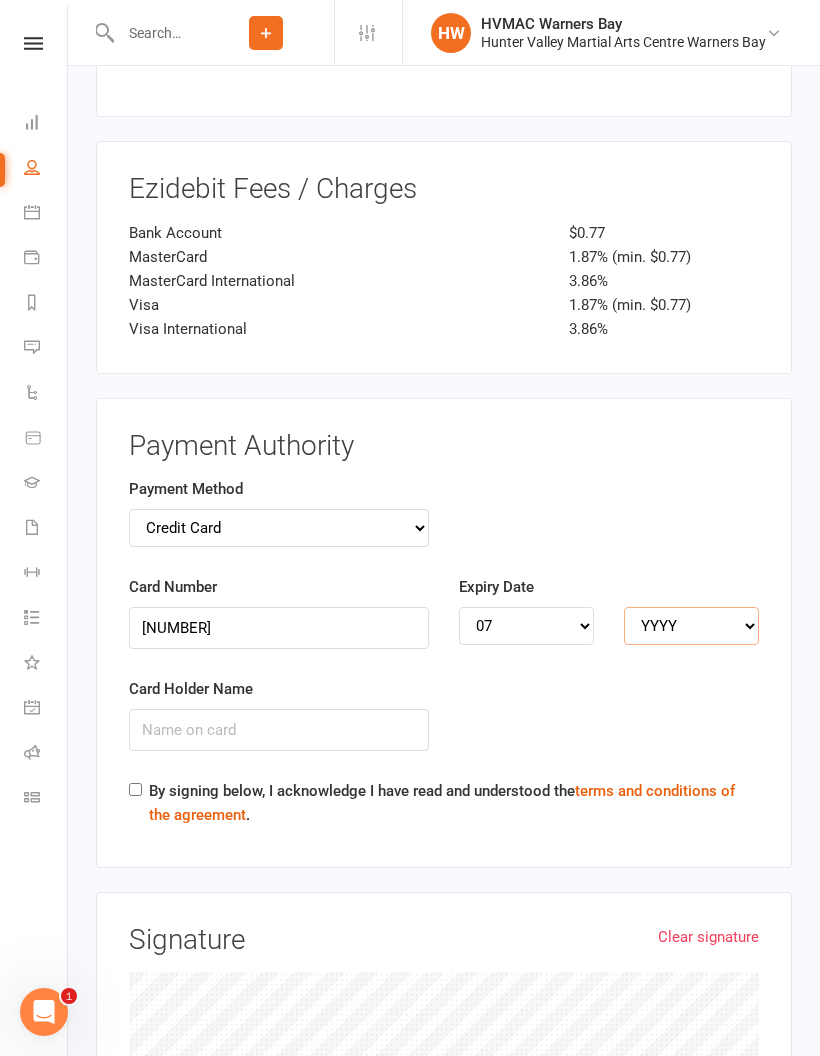 select on "2028" 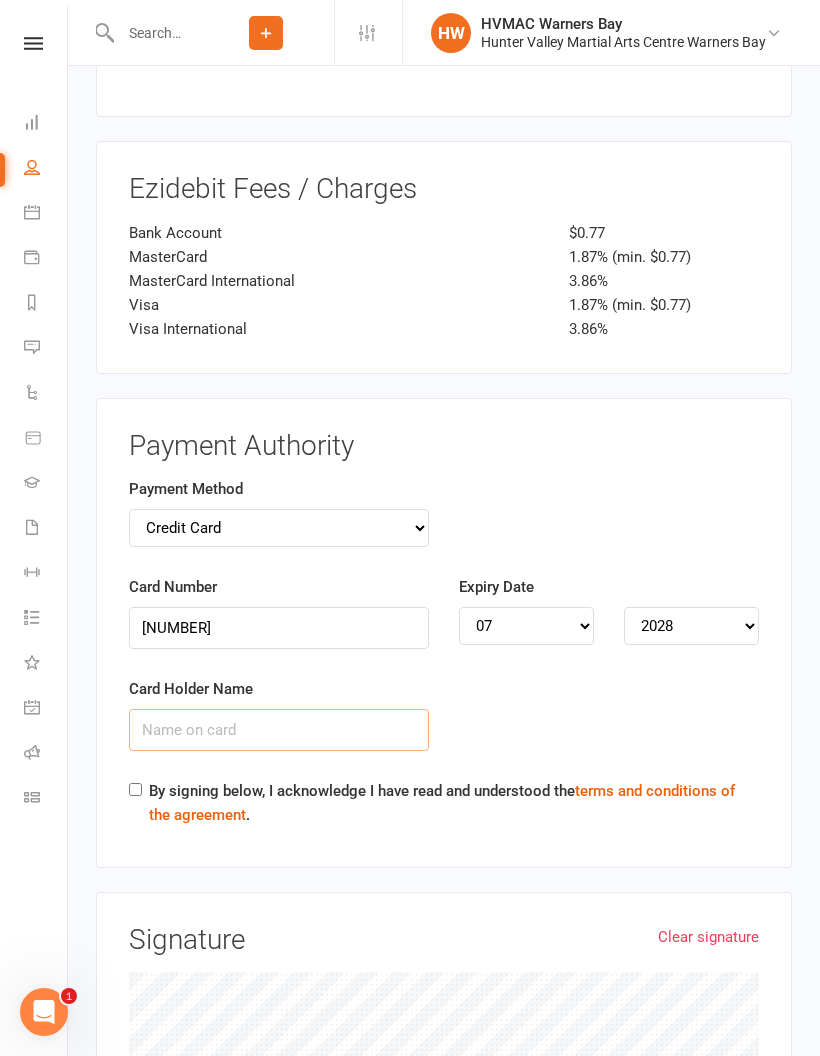 click on "Card Holder Name" at bounding box center [279, 730] 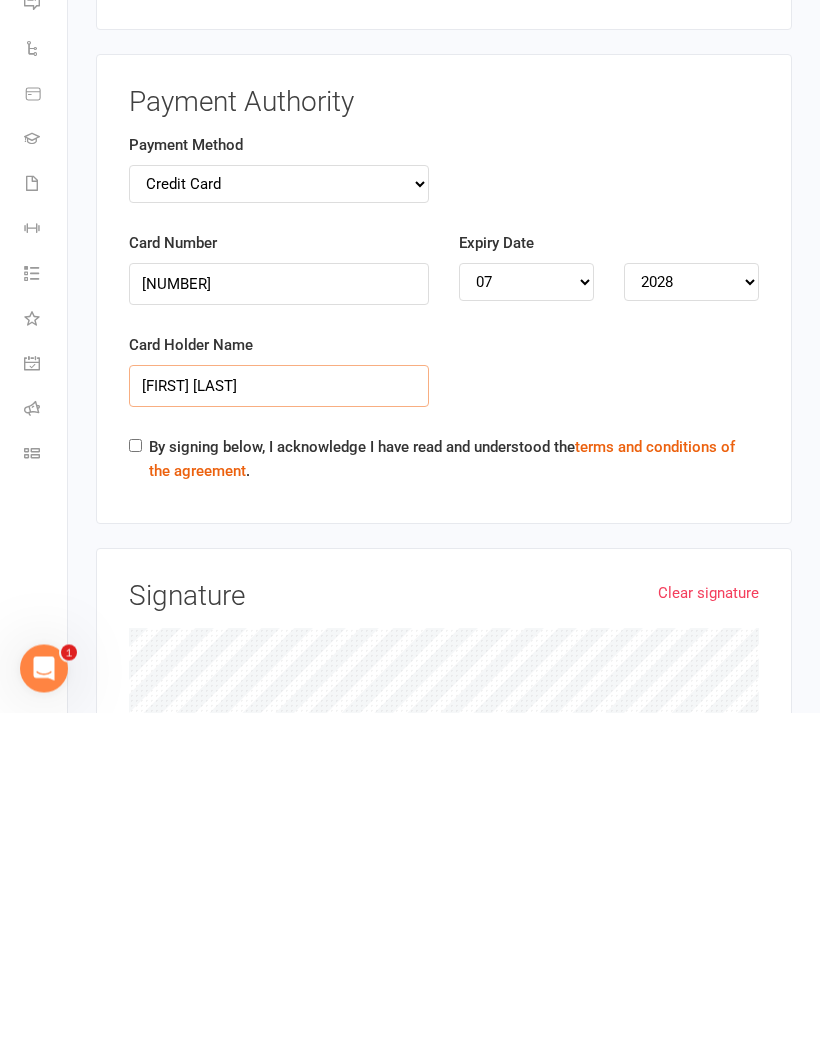type on "[FIRST] [LAST]" 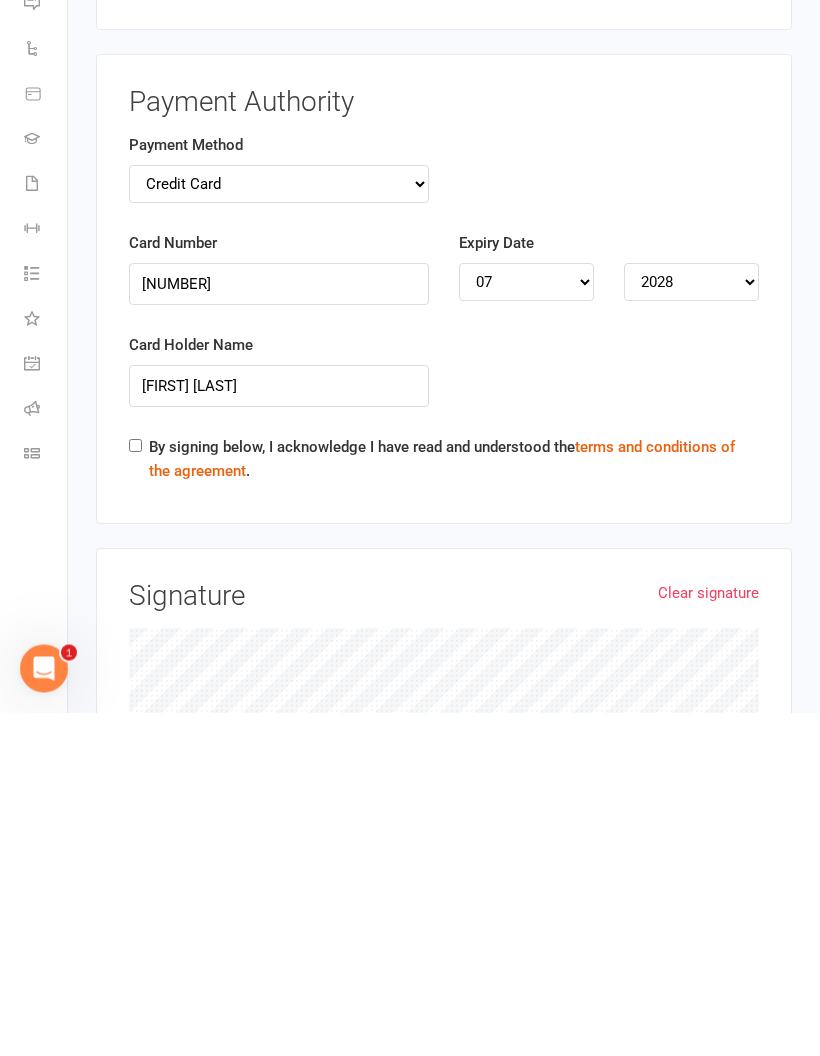 click on "By signing below, I acknowledge I have read and understood the  terms and conditions of the agreement ." at bounding box center (135, 789) 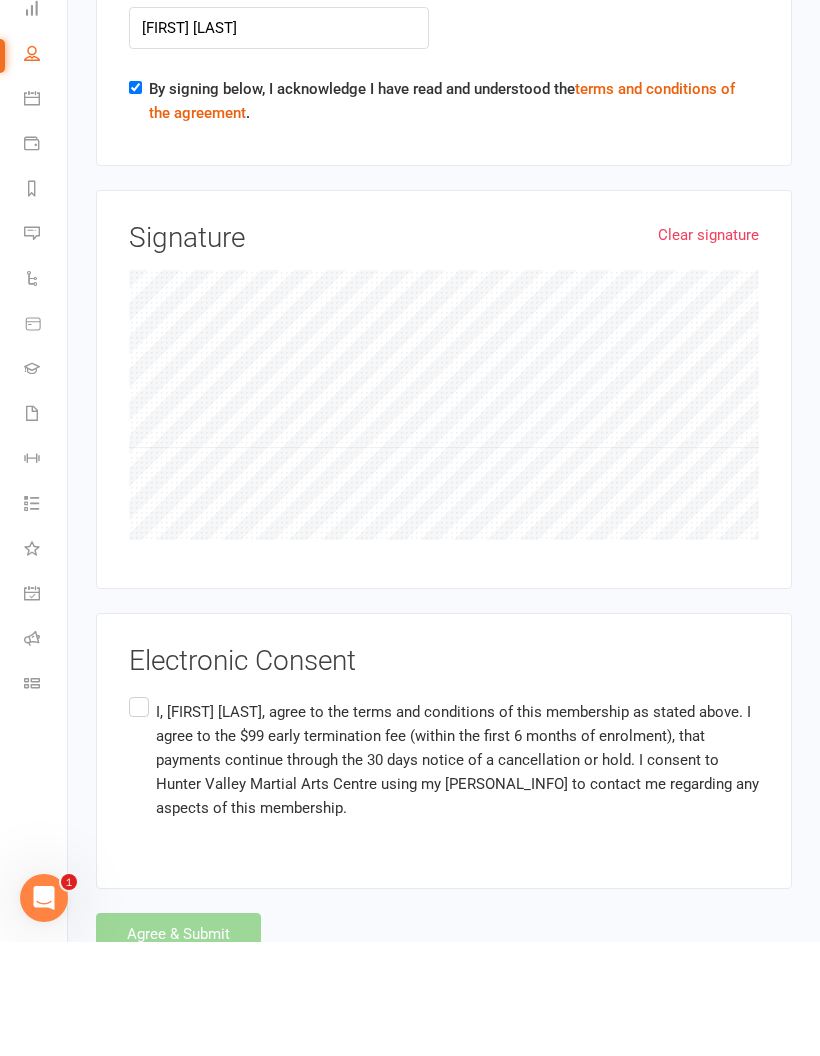 scroll, scrollTop: 4069, scrollLeft: 0, axis: vertical 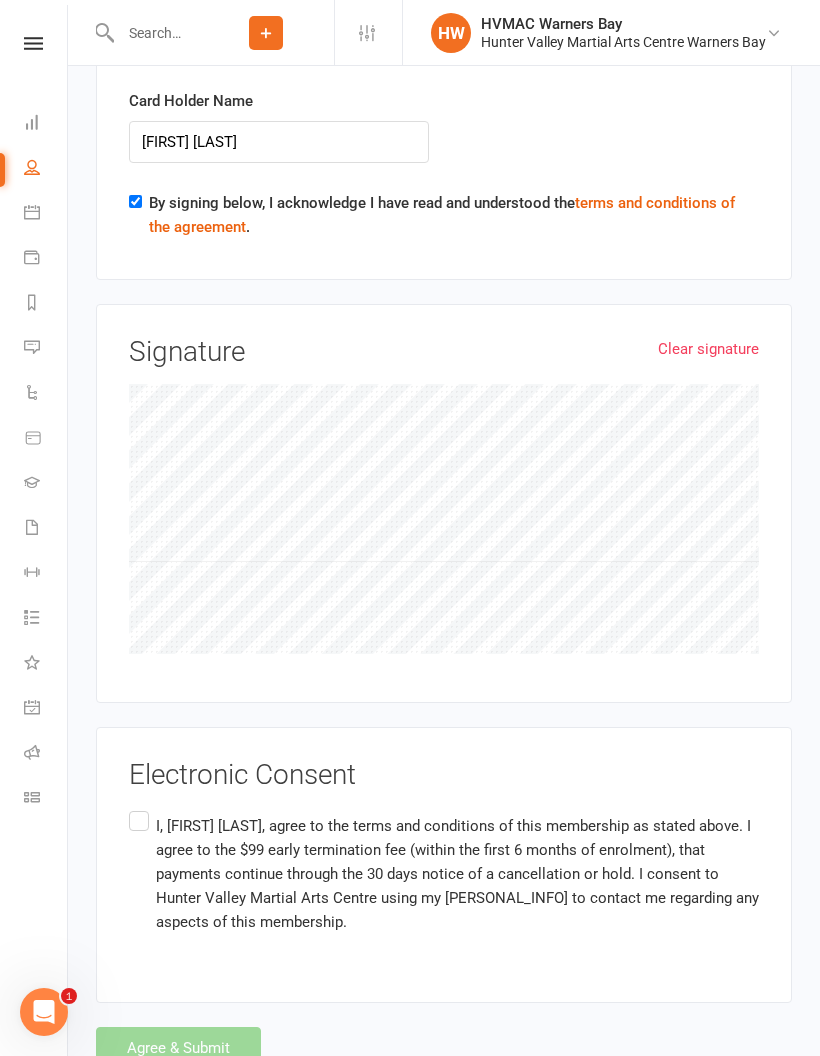click on "I, [FIRST] [LAST], agree to the terms and conditions of this membership as stated above. I agree to the $99 early termination fee (within the first 6 months of enrolment), that payments continue through the 30 days notice of a cancellation or hold. I consent to Hunter Valley Martial Arts Centre using my [PERSONAL_INFO] to contact me regarding any aspects of this membership." at bounding box center (444, 874) 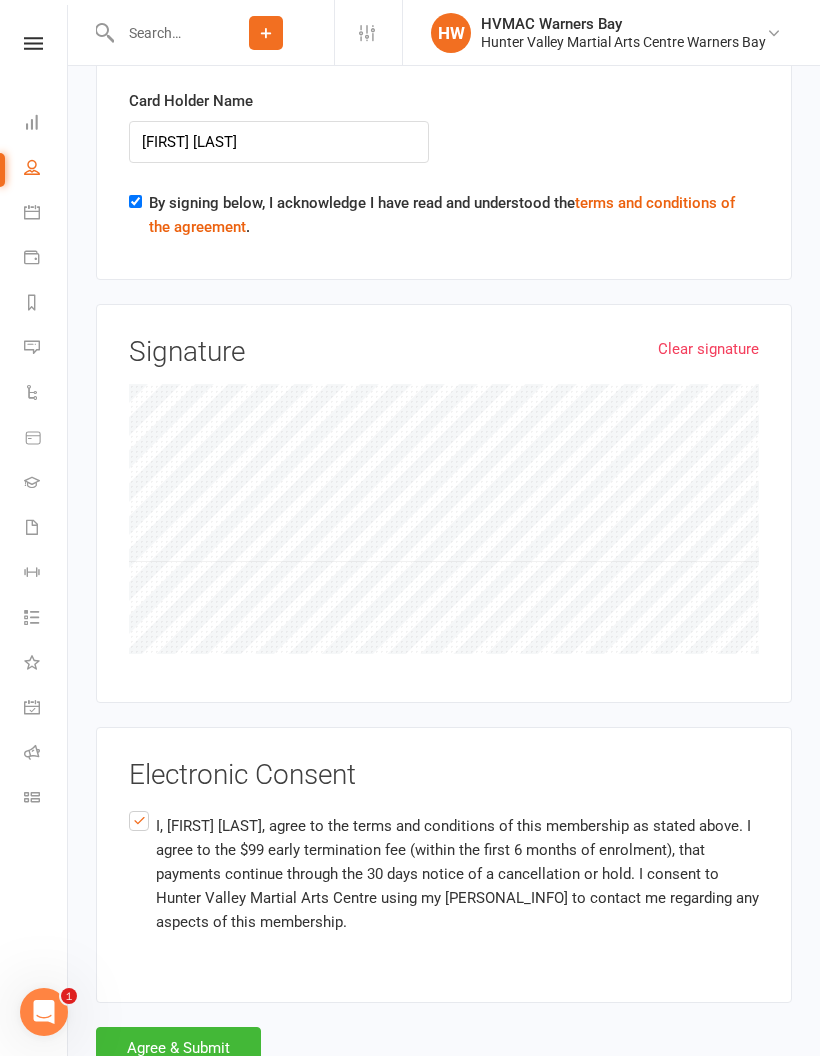 click on "Agree & Submit" at bounding box center [178, 1048] 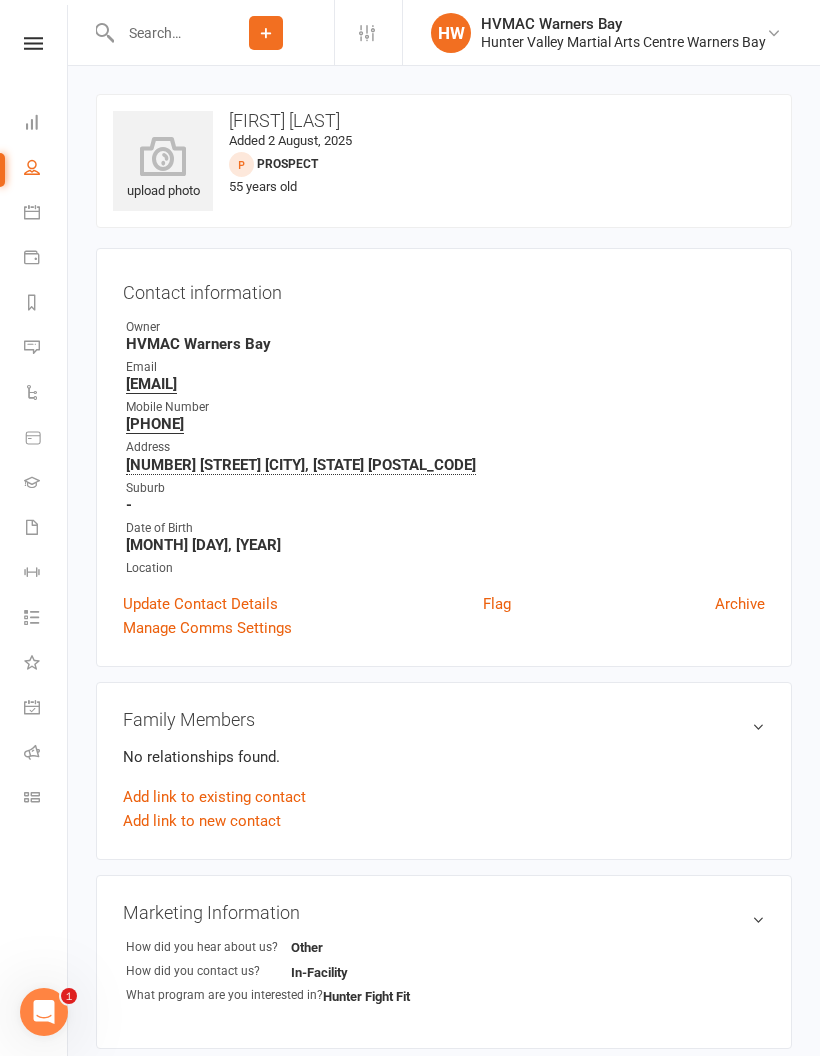 scroll, scrollTop: 5, scrollLeft: 0, axis: vertical 